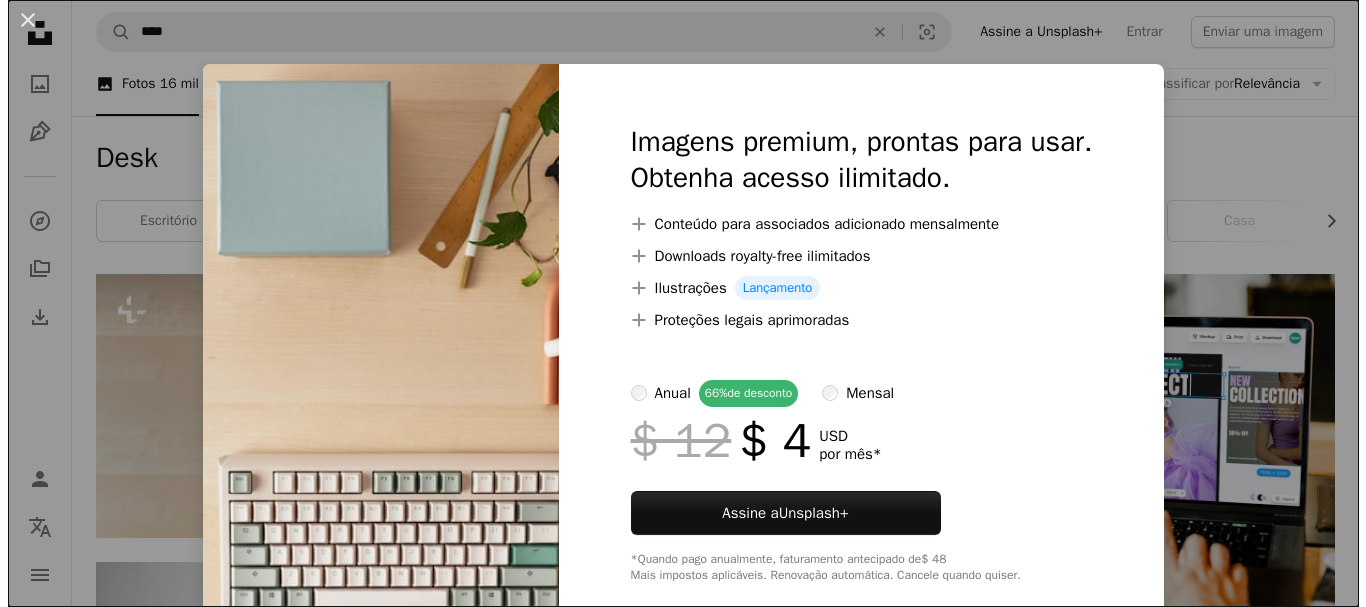 scroll, scrollTop: 300, scrollLeft: 0, axis: vertical 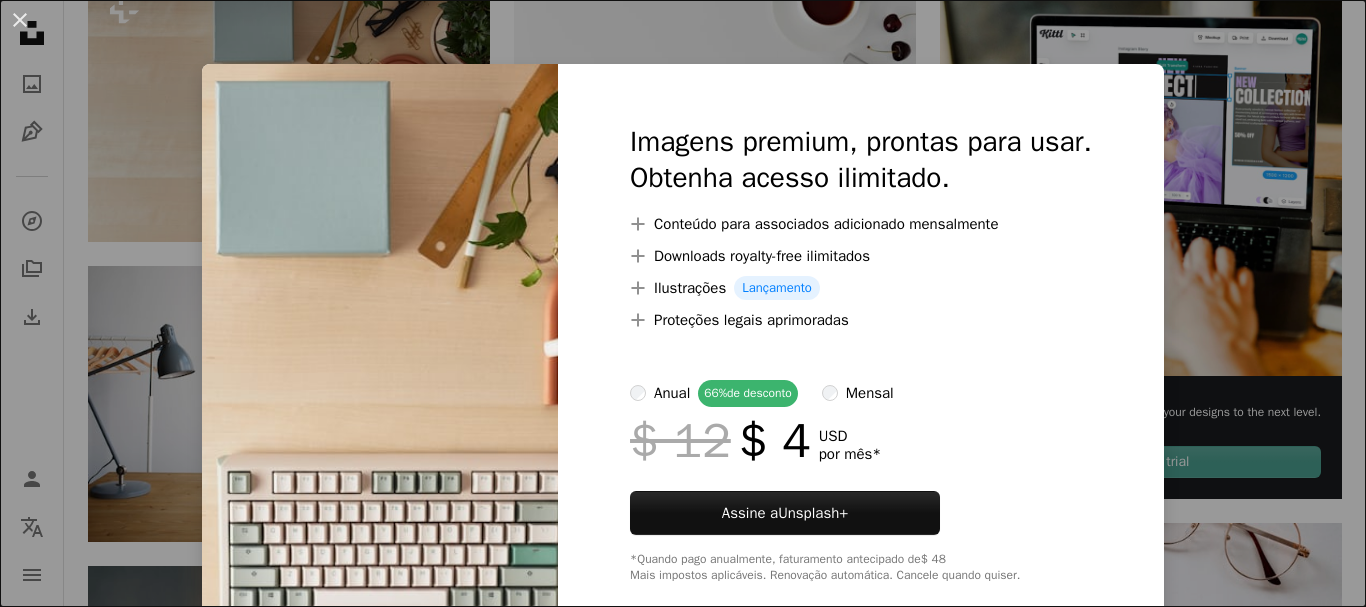 click on "mensal" at bounding box center [870, 393] 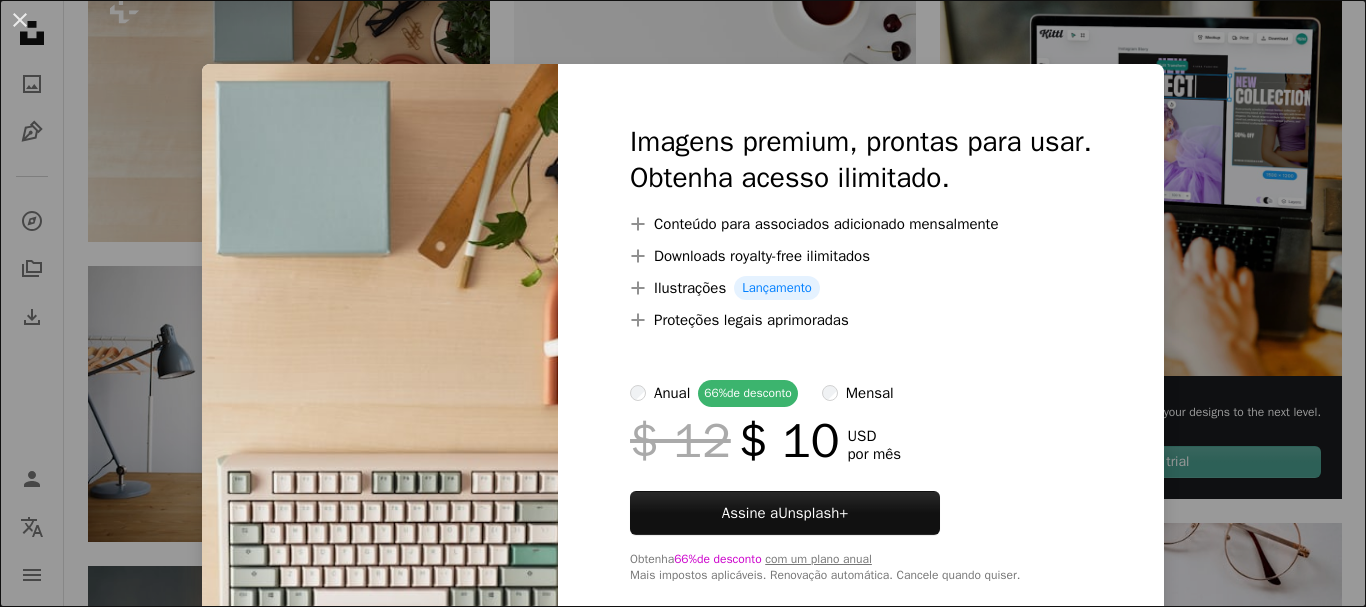 click on "anual" at bounding box center [672, 393] 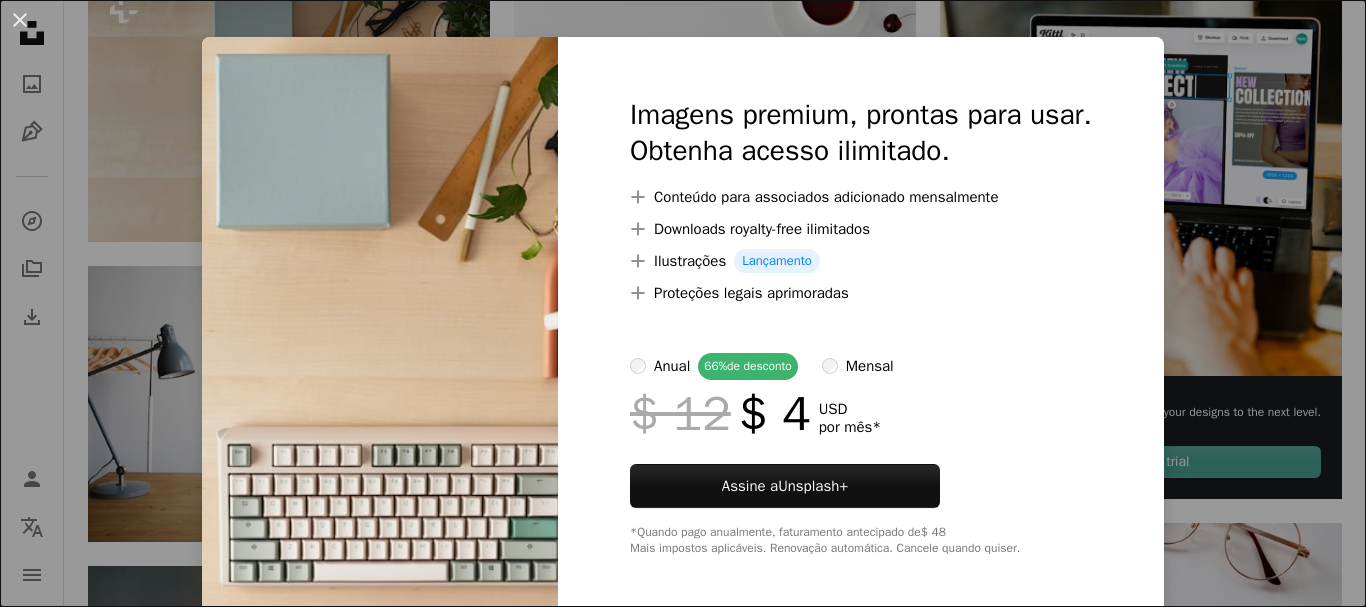 scroll, scrollTop: 35, scrollLeft: 0, axis: vertical 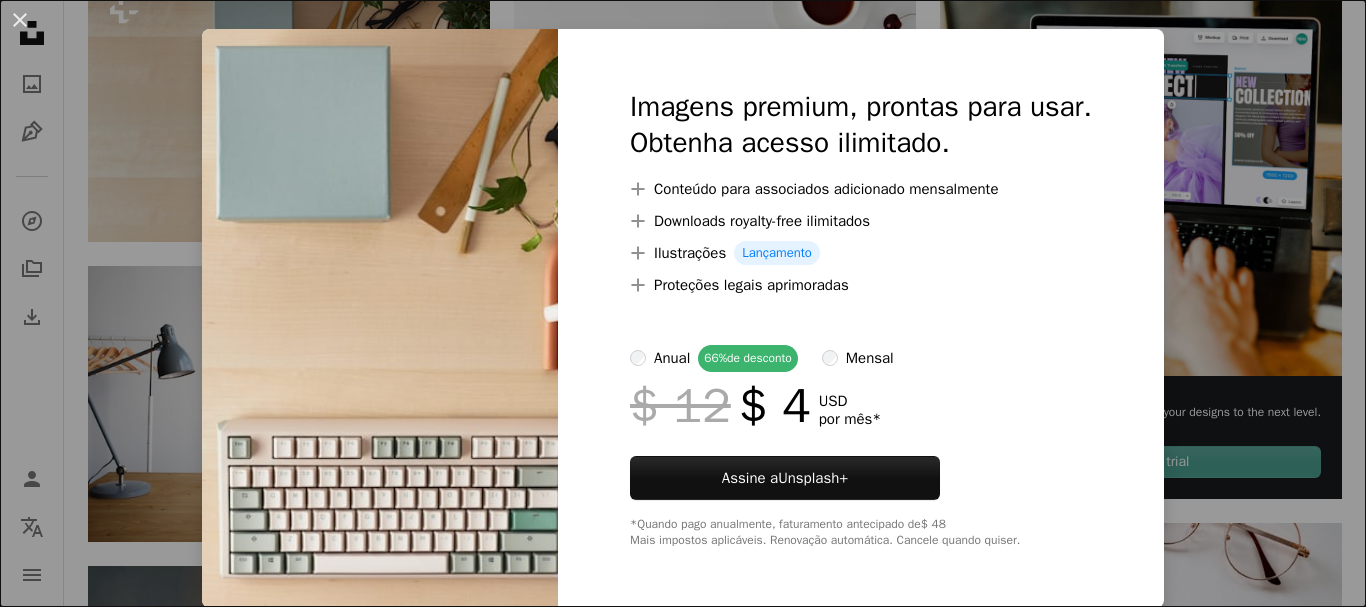click on "An X shape Imagens premium, prontas para usar. Obtenha acesso ilimitado. A plus sign Conteúdo para associados adicionado mensalmente A plus sign Downloads royalty-free ilimitados A plus sign Ilustrações  Lançamento A plus sign Proteções legais aprimoradas anual 66%  de desconto mensal $ 12   $ 4 USD por mês * Assine a  Unsplash+ *Quando pago anualmente, faturamento antecipado de  $ 48 Mais impostos aplicáveis. Renovação automática. Cancele quando quiser." at bounding box center (683, 303) 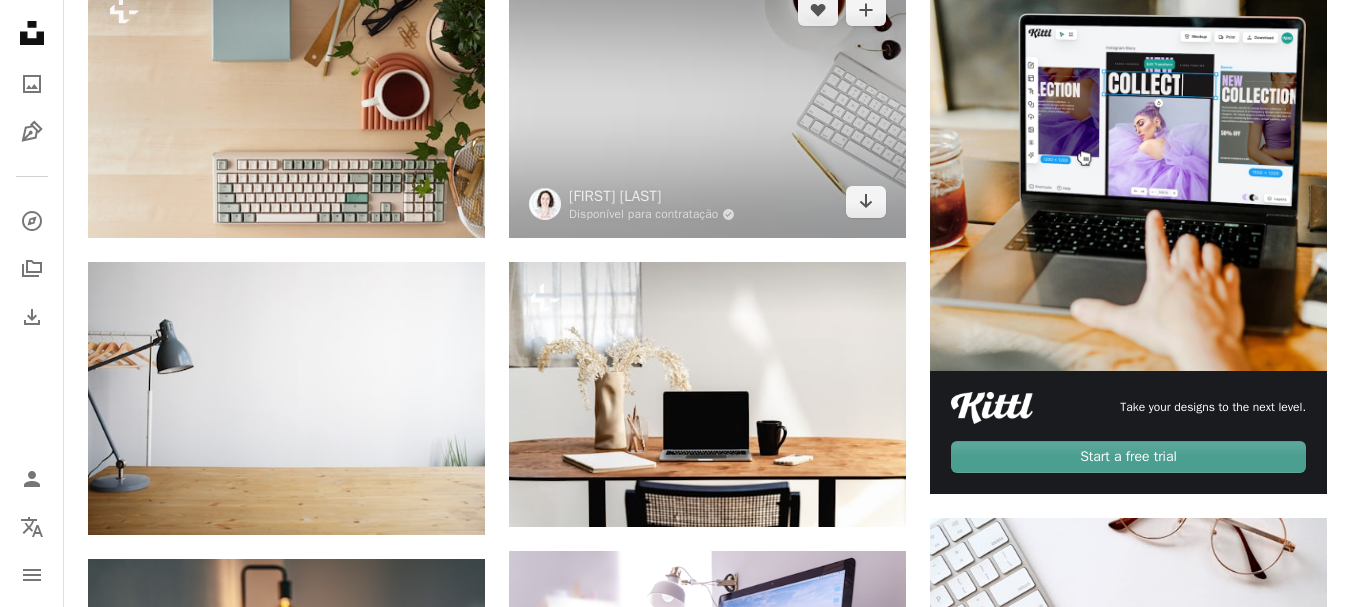 click at bounding box center (707, 106) 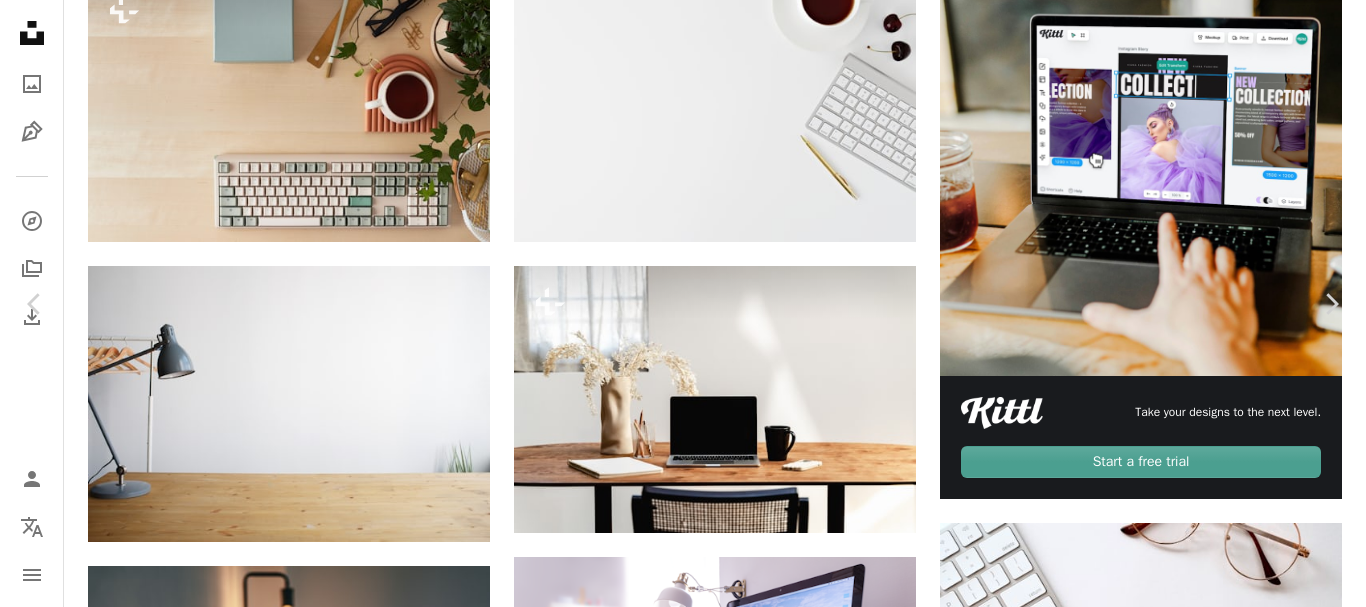scroll, scrollTop: 6694, scrollLeft: 0, axis: vertical 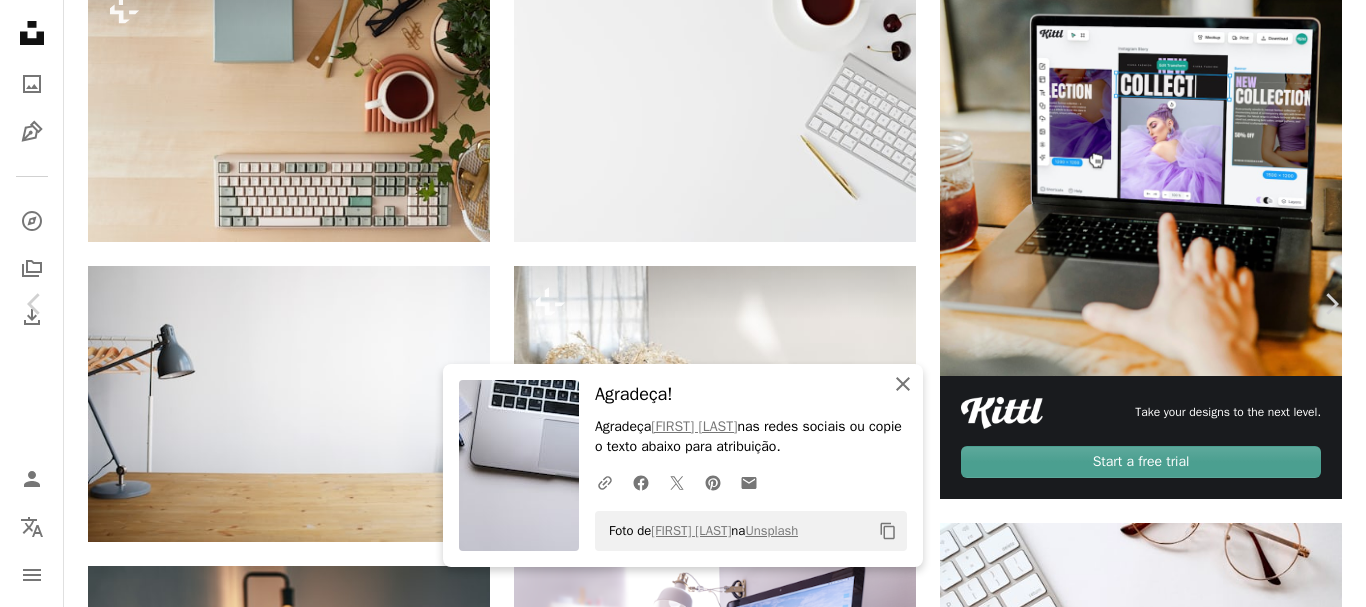 click on "An X shape" 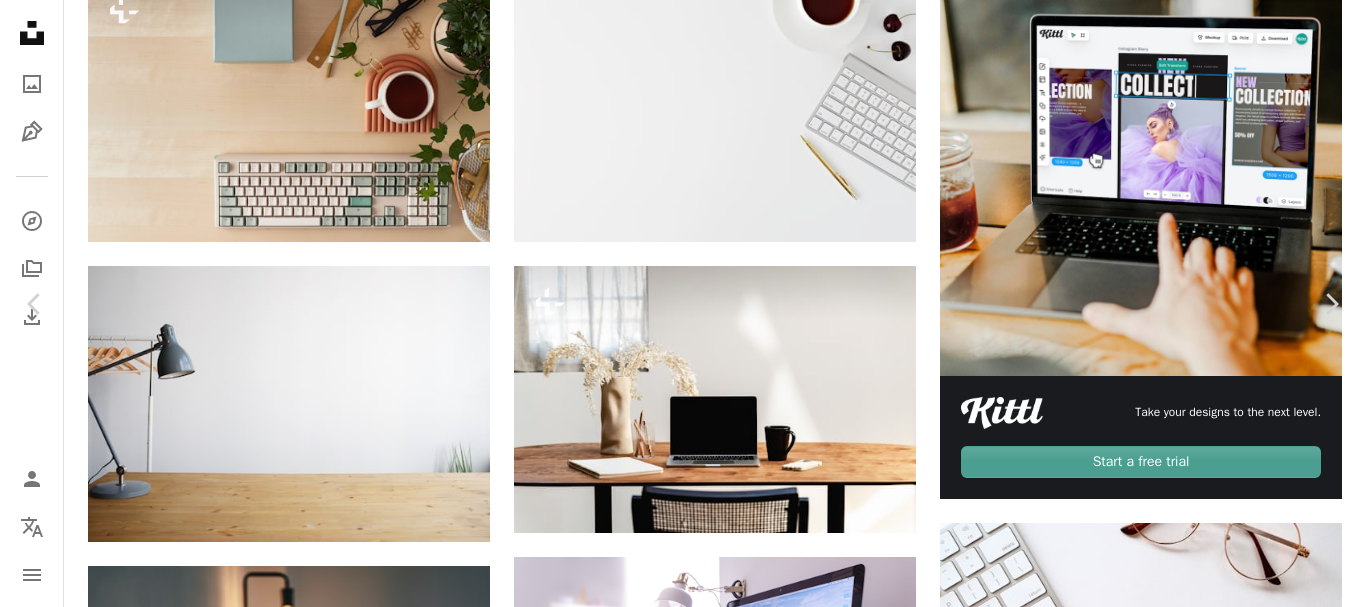 scroll, scrollTop: 15309, scrollLeft: 0, axis: vertical 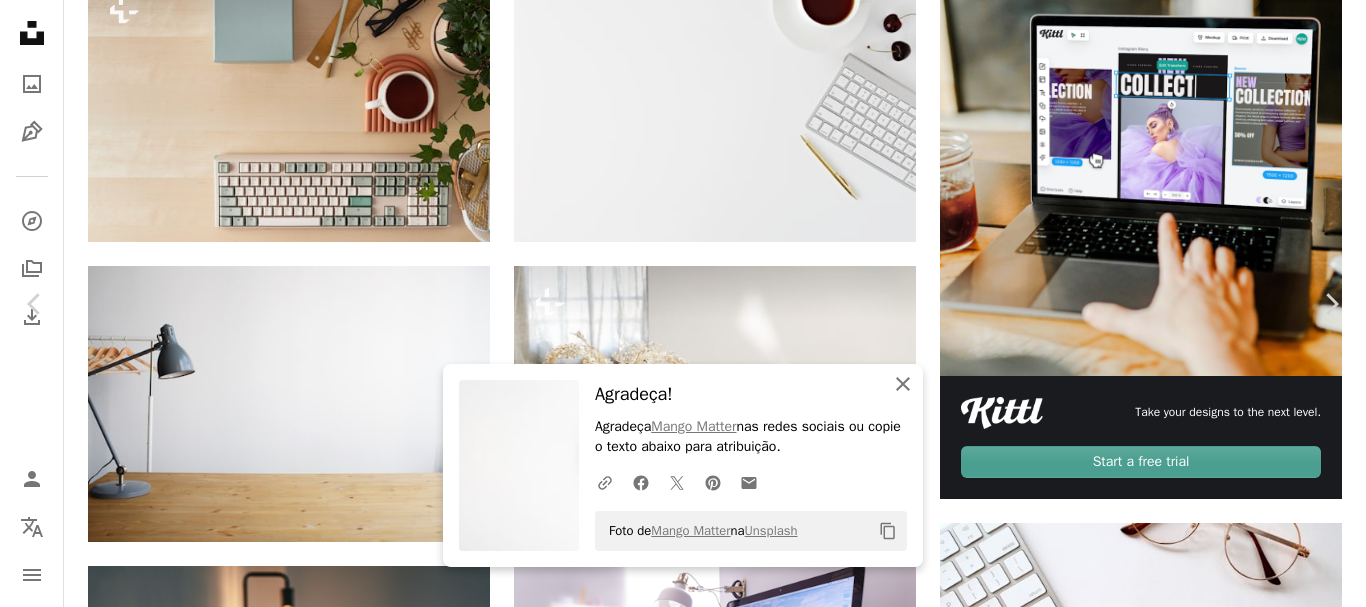 click on "An X shape" 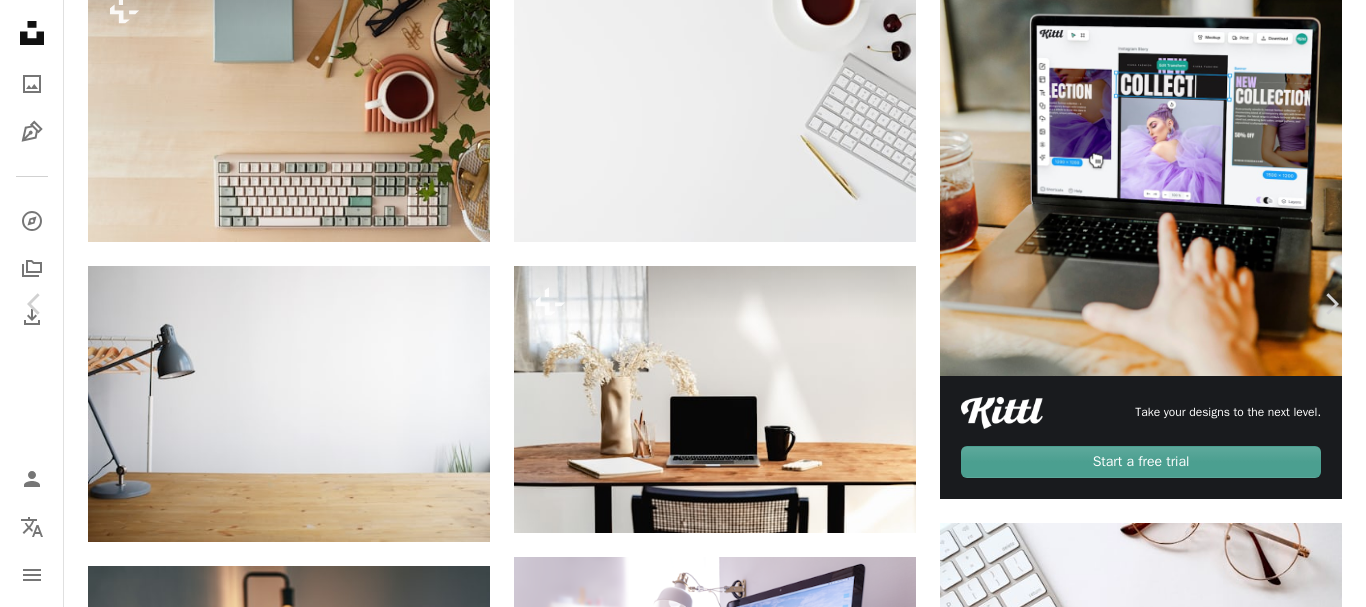 scroll, scrollTop: 17679, scrollLeft: 0, axis: vertical 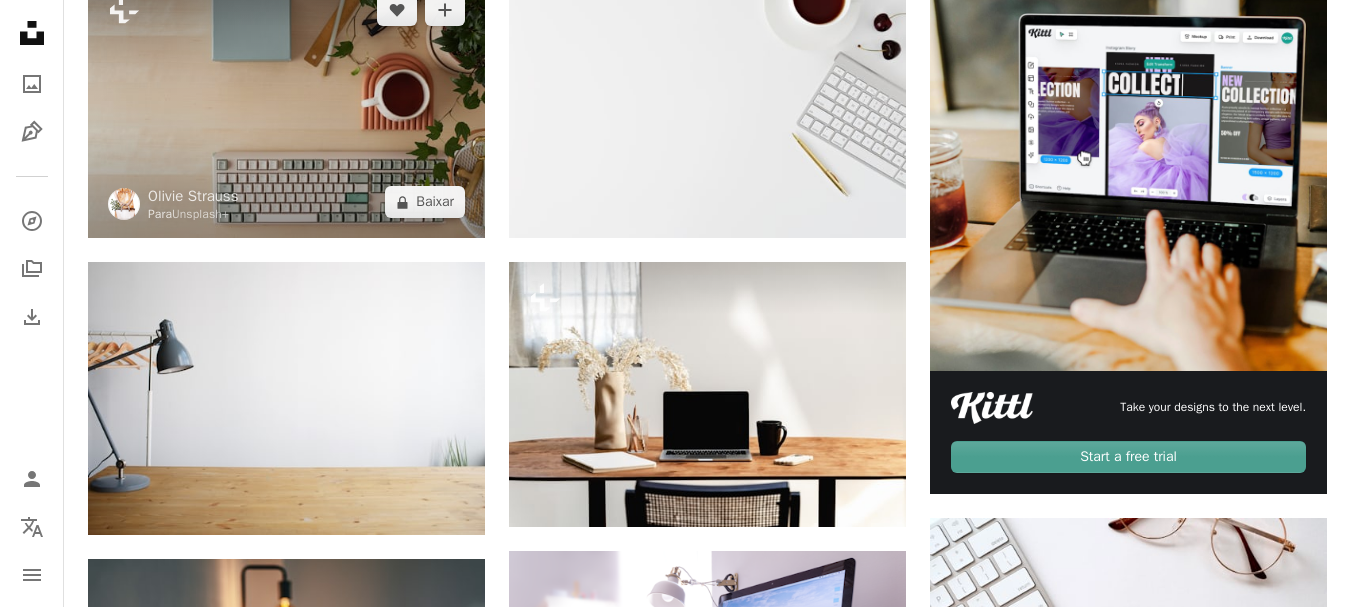 click at bounding box center [286, 106] 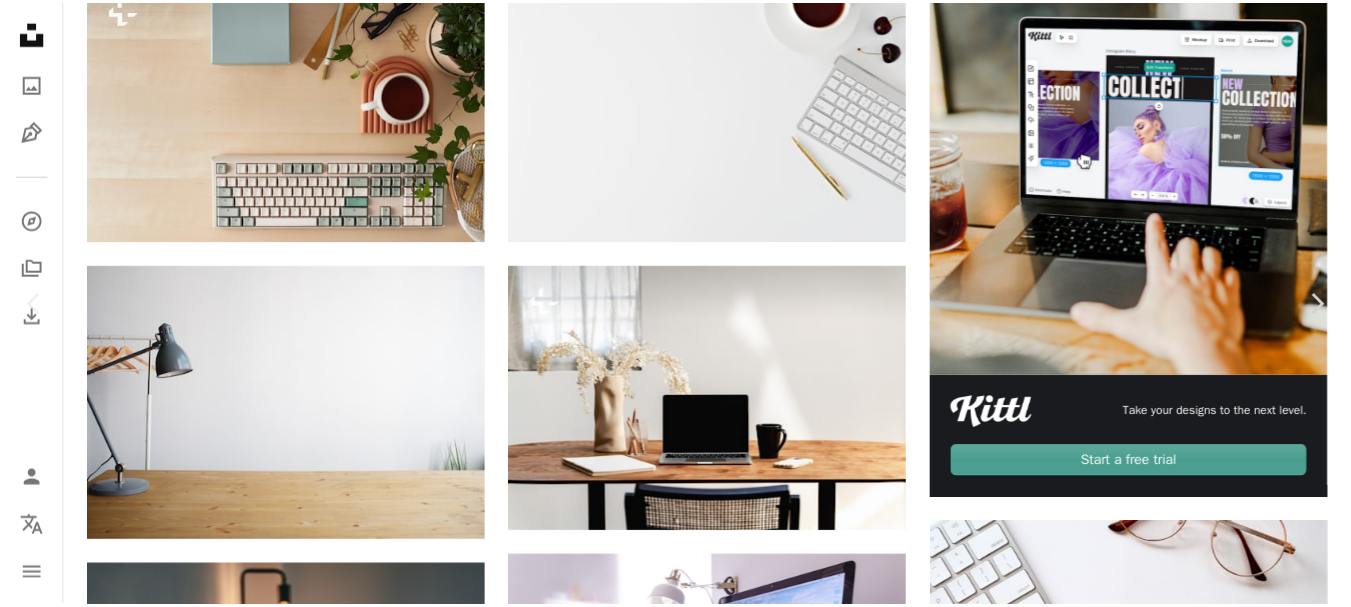 scroll, scrollTop: 4000, scrollLeft: 0, axis: vertical 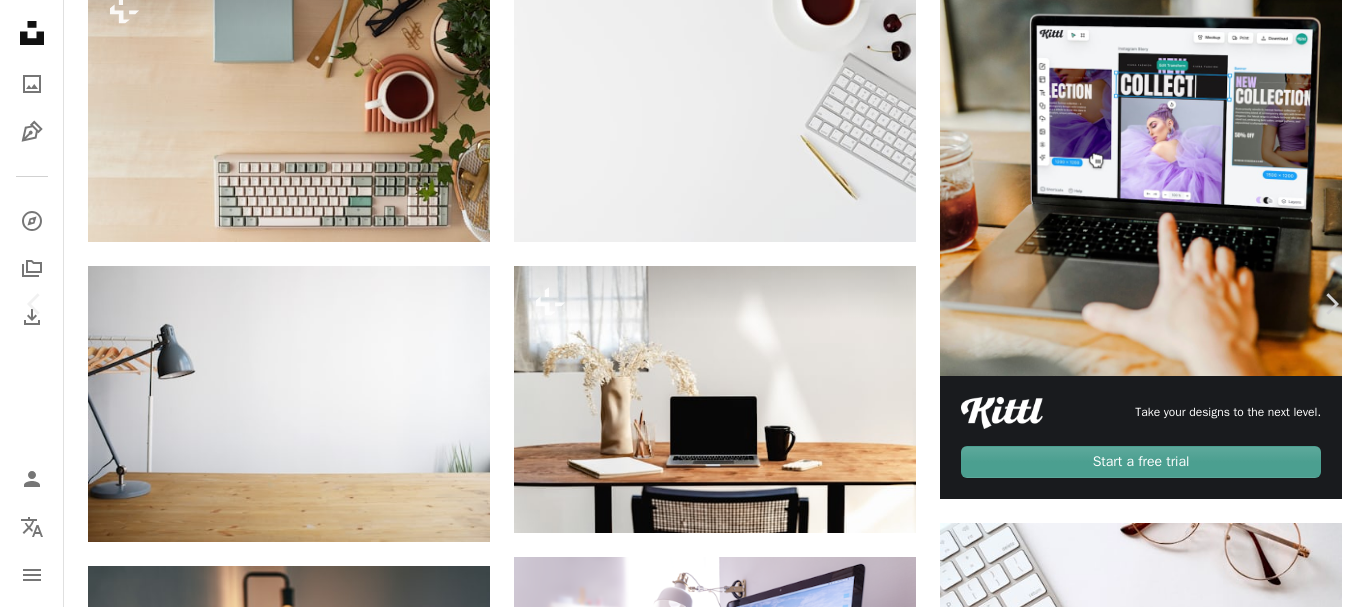 click on "An X shape" at bounding box center [20, 20] 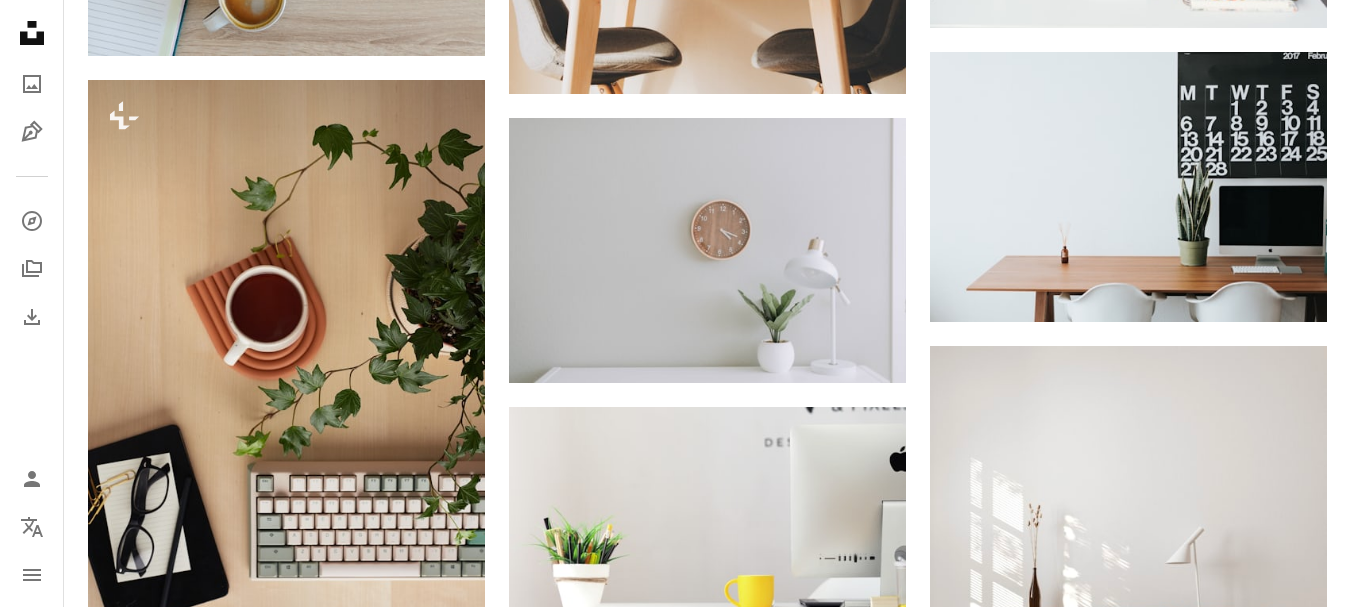 scroll, scrollTop: 2000, scrollLeft: 0, axis: vertical 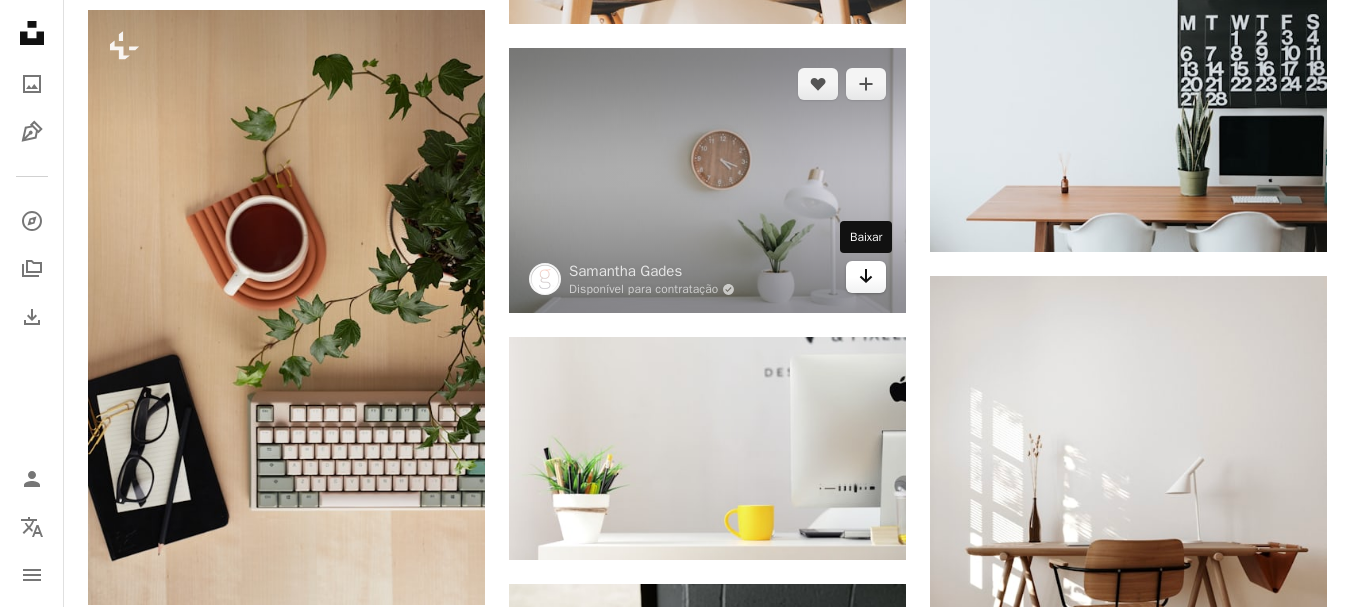 click 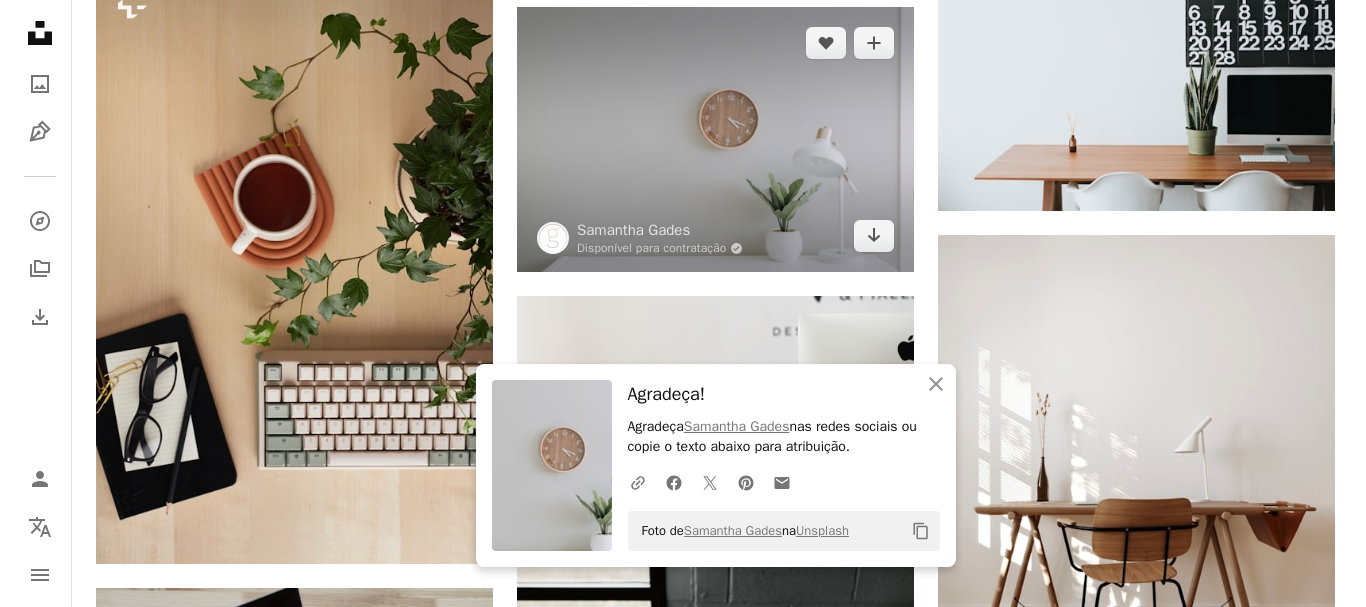 scroll, scrollTop: 2000, scrollLeft: 0, axis: vertical 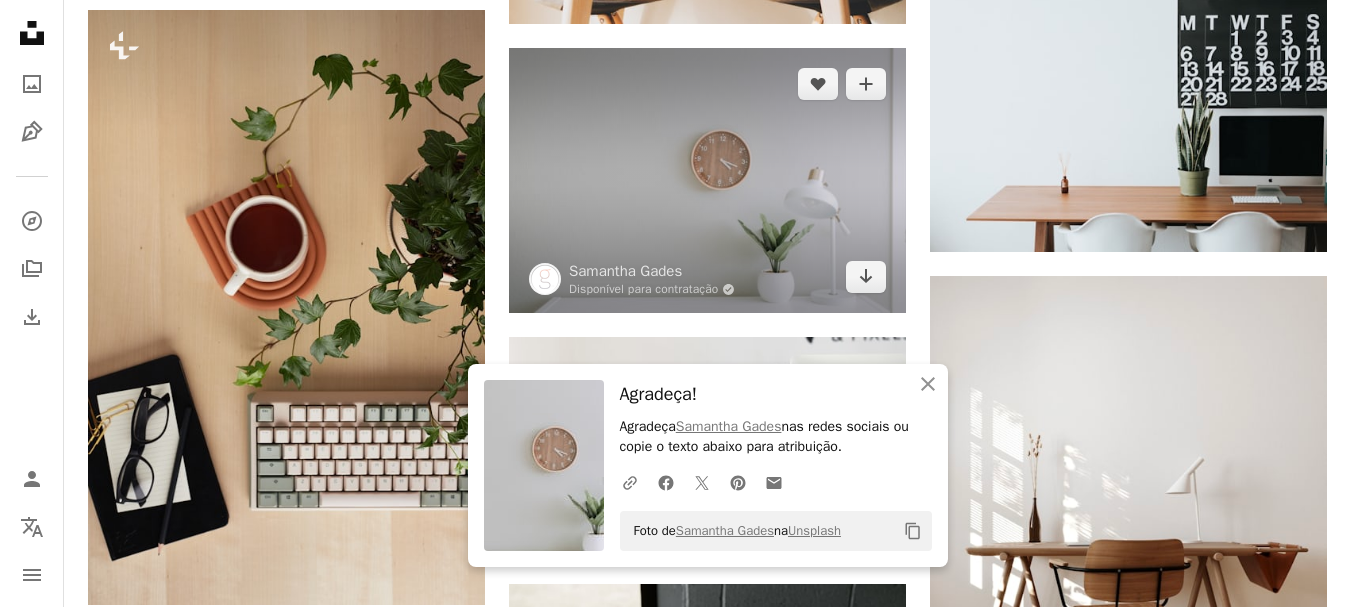 click at bounding box center (707, 180) 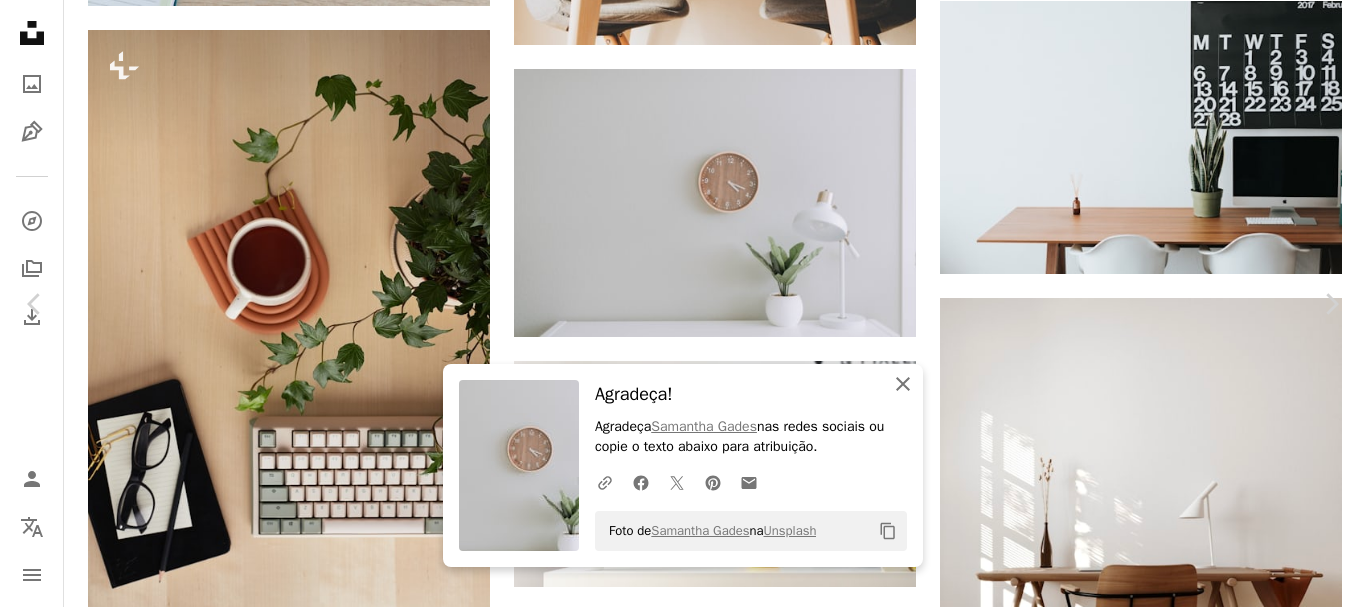 click on "An X shape" 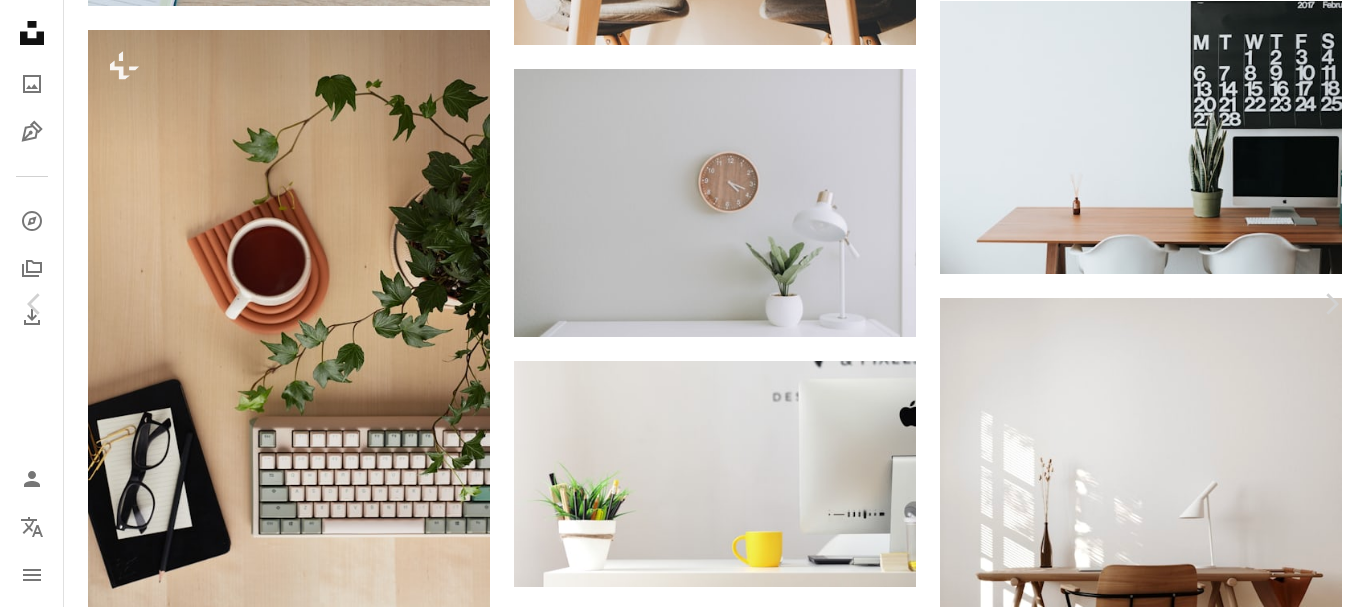 scroll, scrollTop: 1402, scrollLeft: 0, axis: vertical 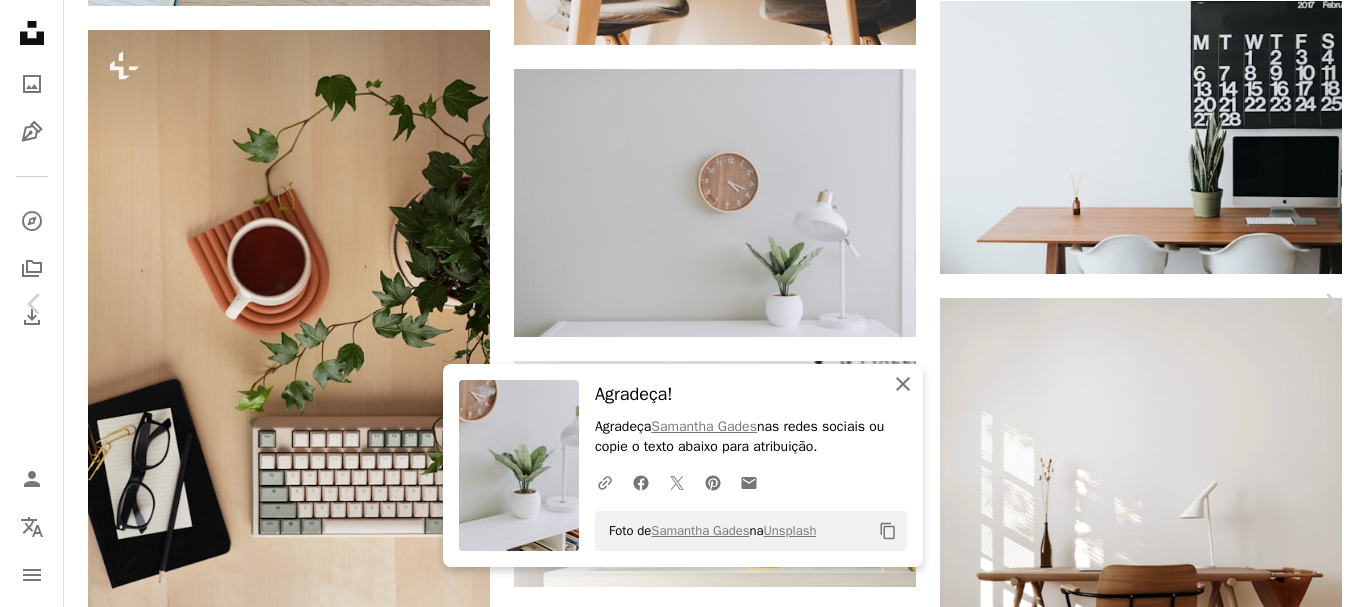 click on "An X shape" 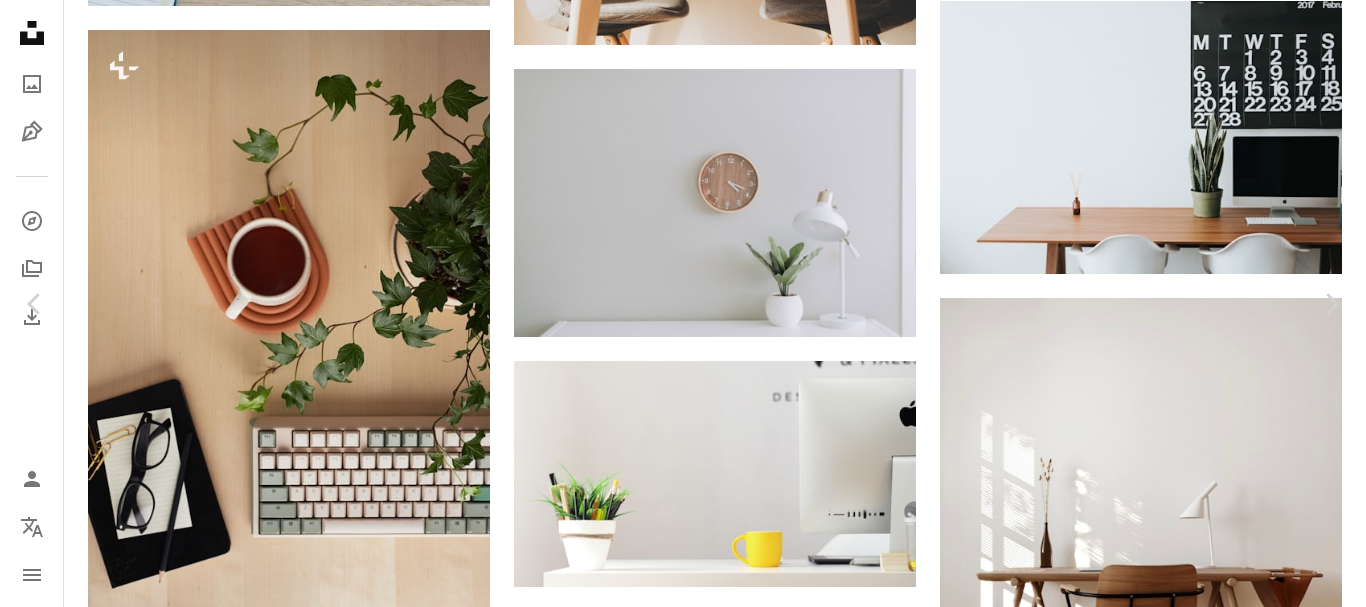 scroll, scrollTop: 1502, scrollLeft: 0, axis: vertical 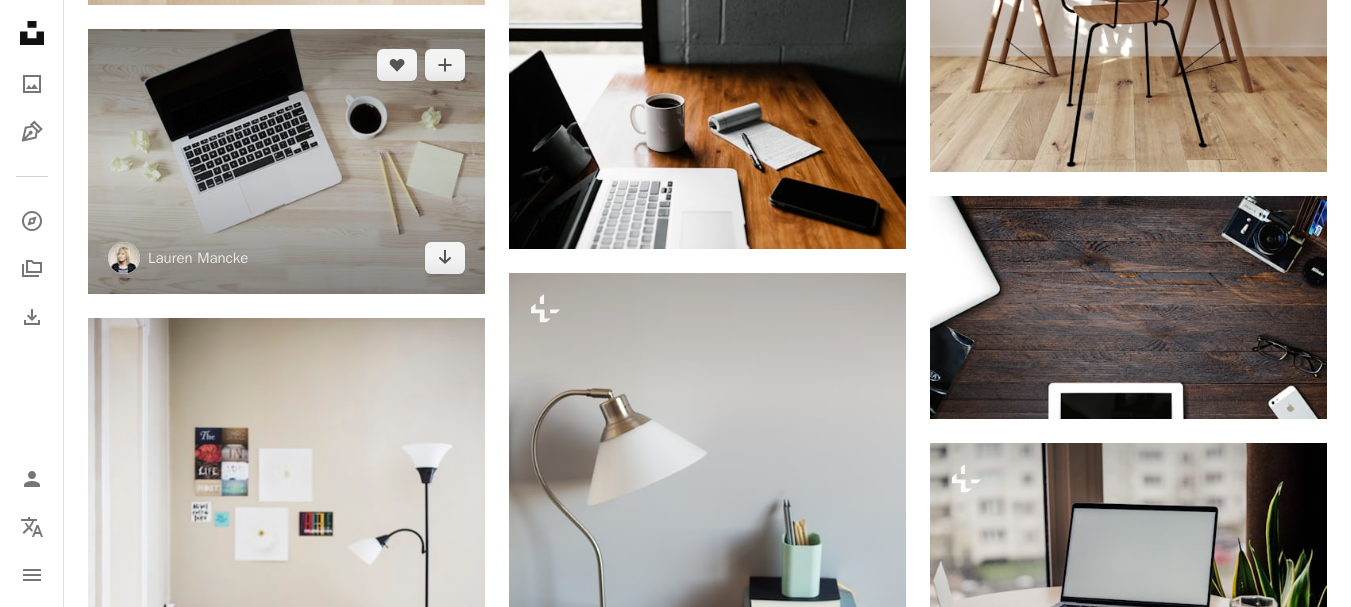 click at bounding box center (286, 161) 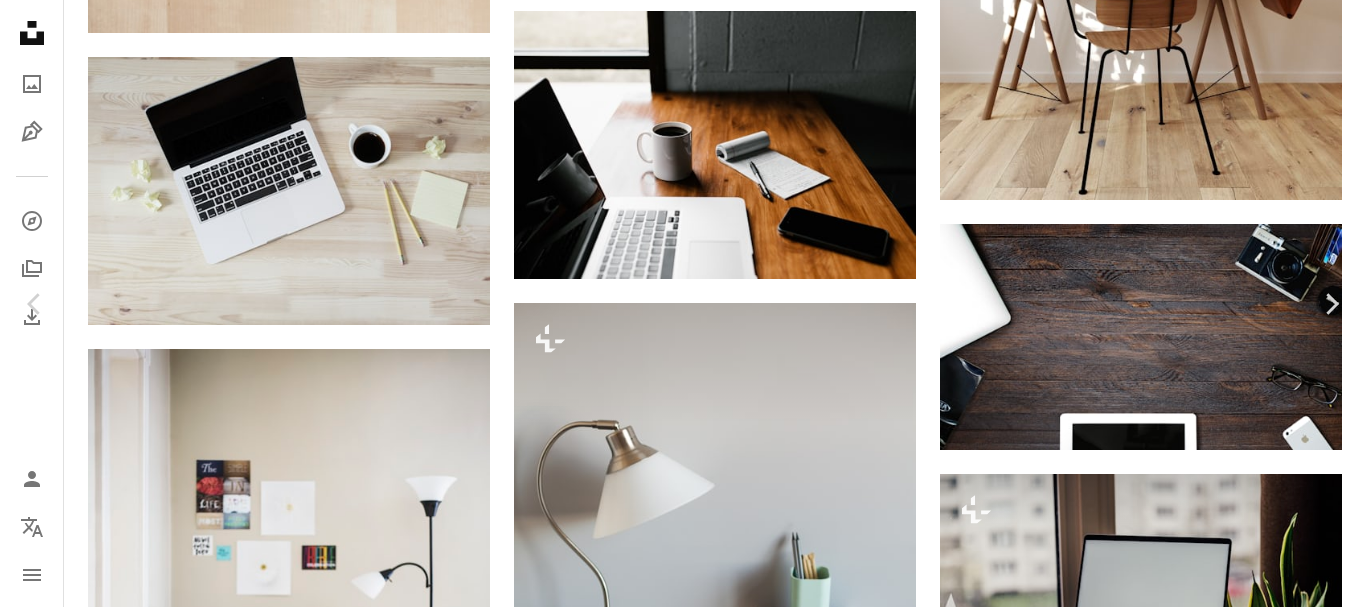 scroll, scrollTop: 1000, scrollLeft: 0, axis: vertical 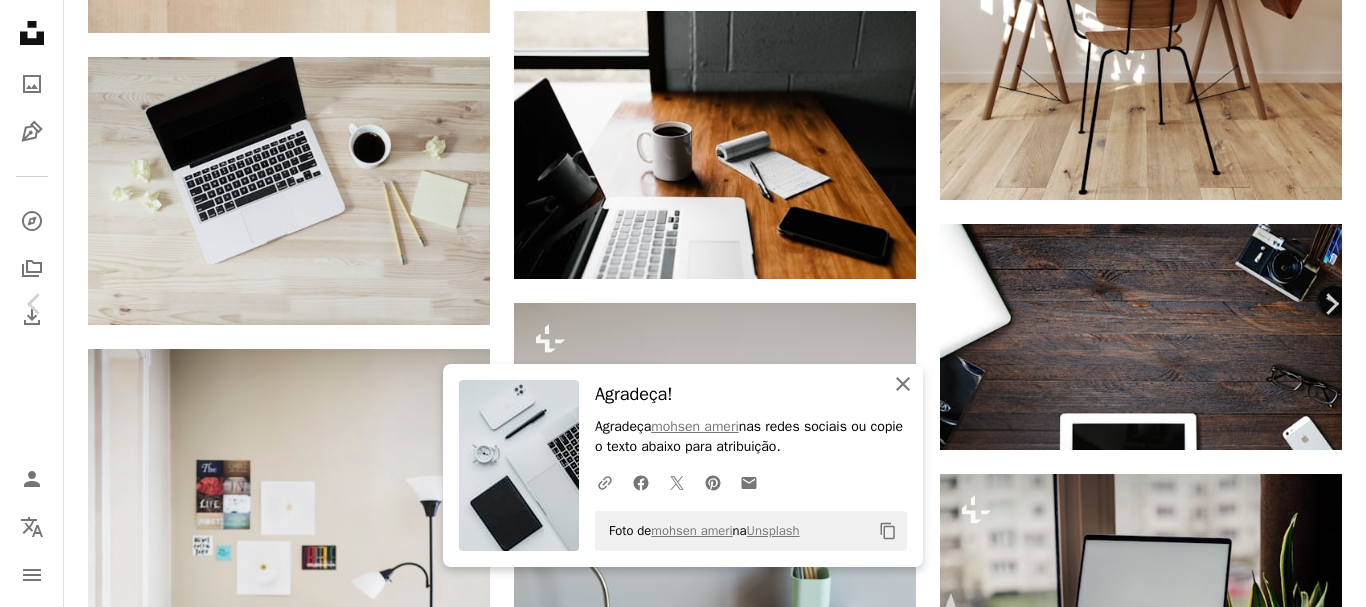 click on "An X shape" 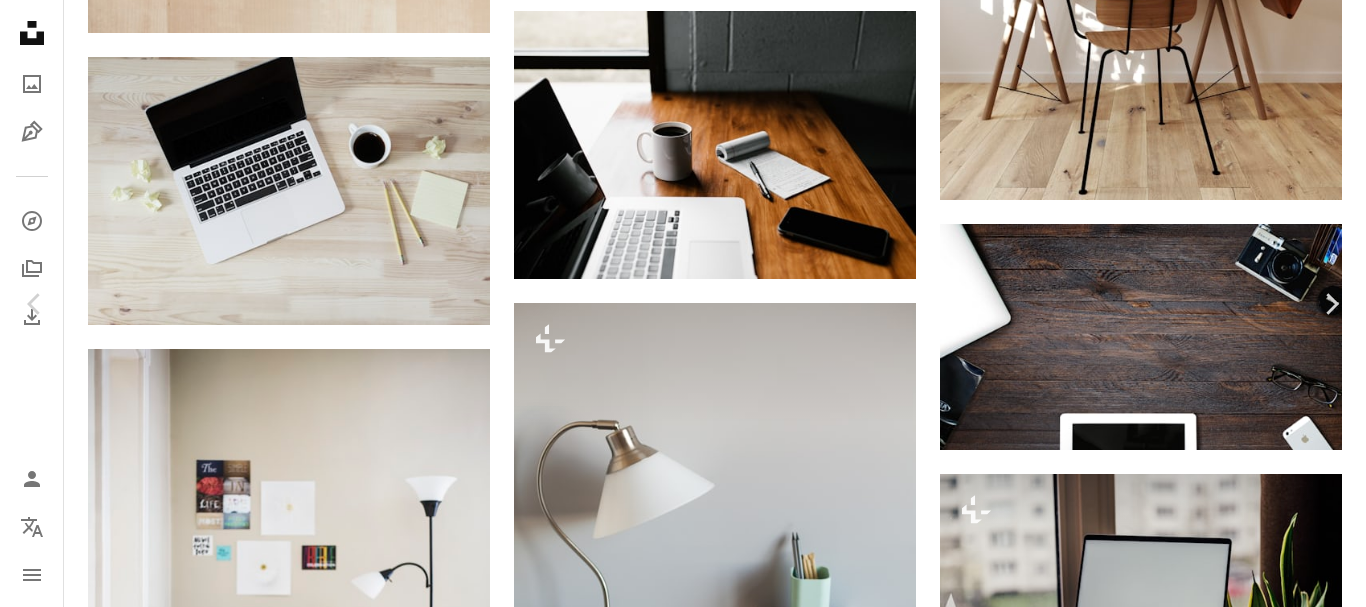 scroll, scrollTop: 9337, scrollLeft: 0, axis: vertical 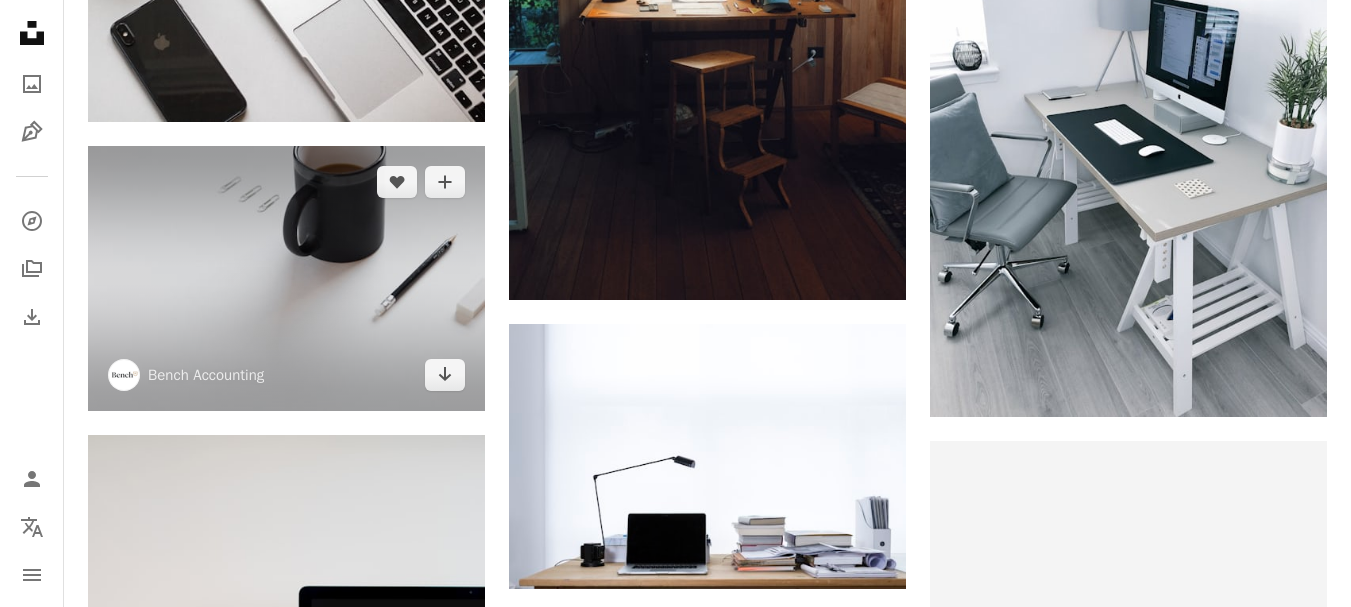 click at bounding box center (286, 278) 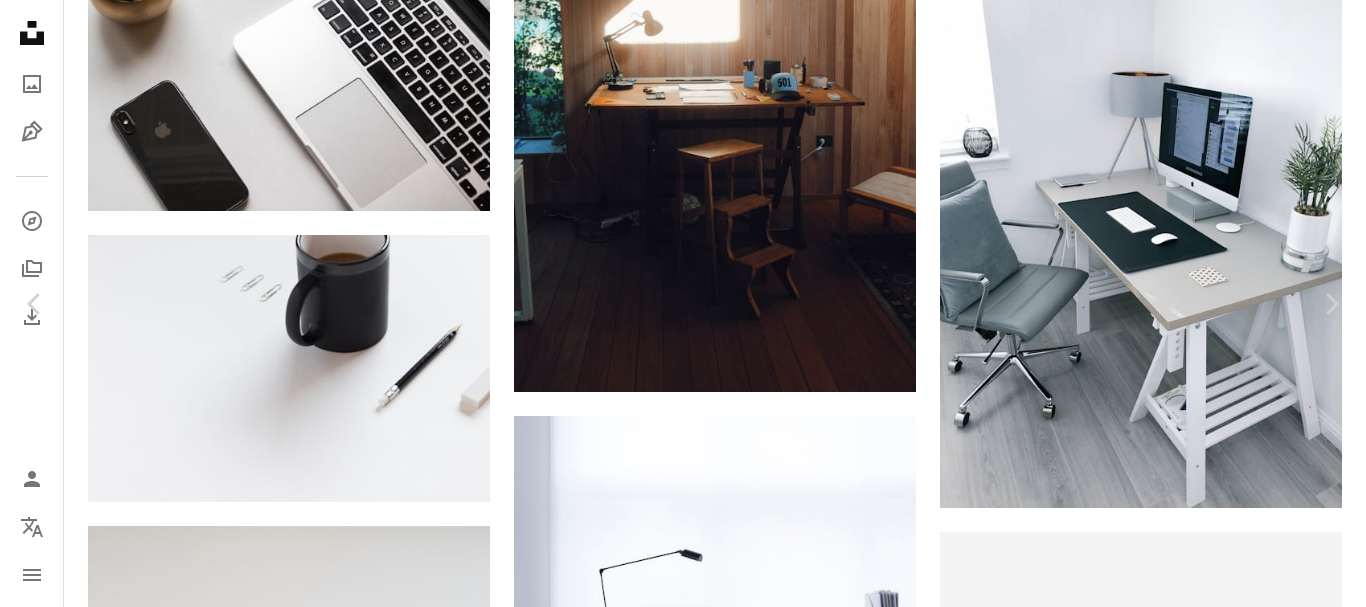 scroll, scrollTop: 1400, scrollLeft: 0, axis: vertical 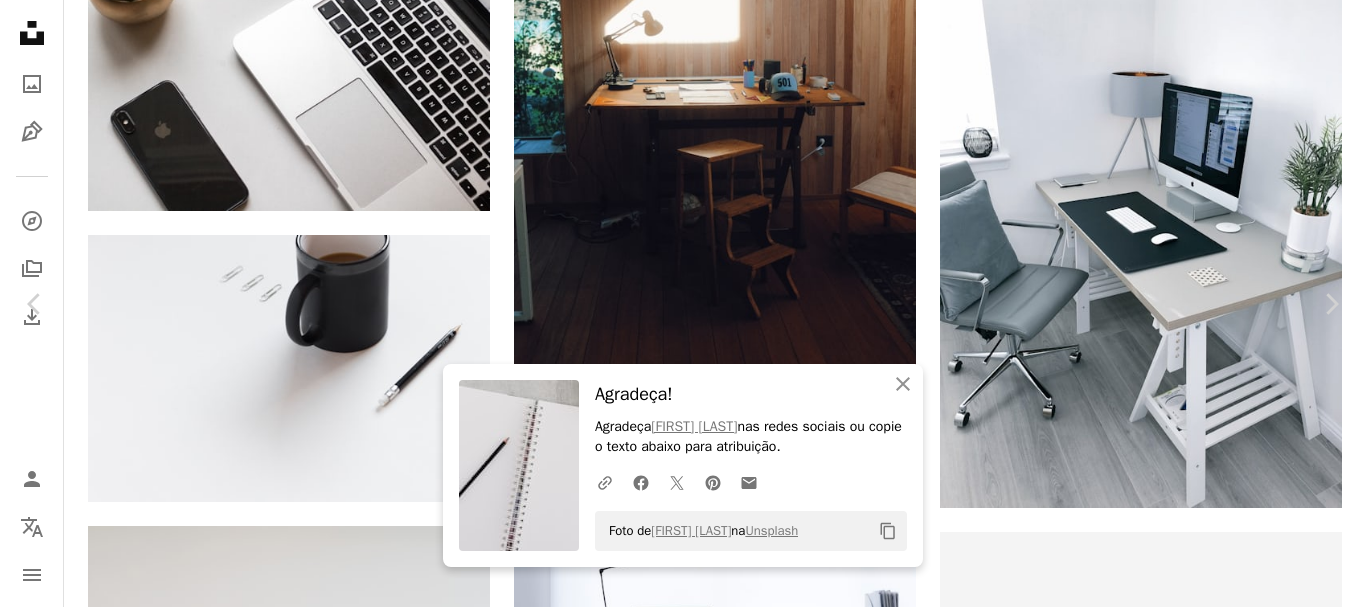 click on "[FIRST] [LAST]" at bounding box center [675, 8139] 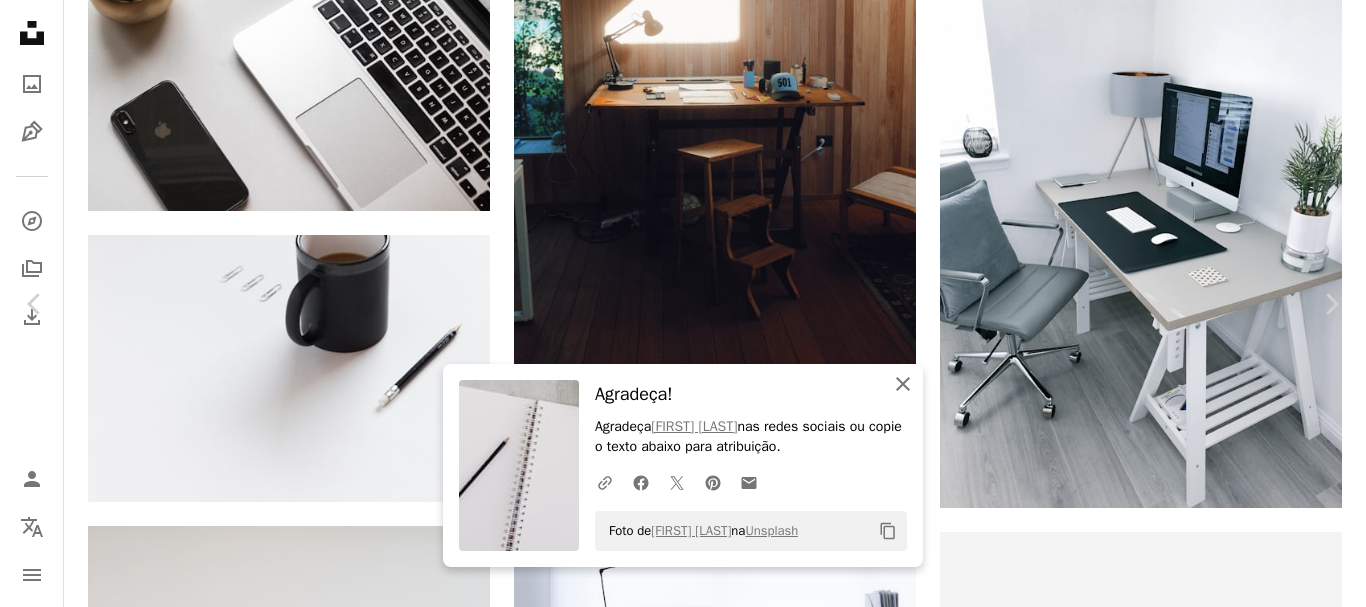 scroll, scrollTop: 1300, scrollLeft: 0, axis: vertical 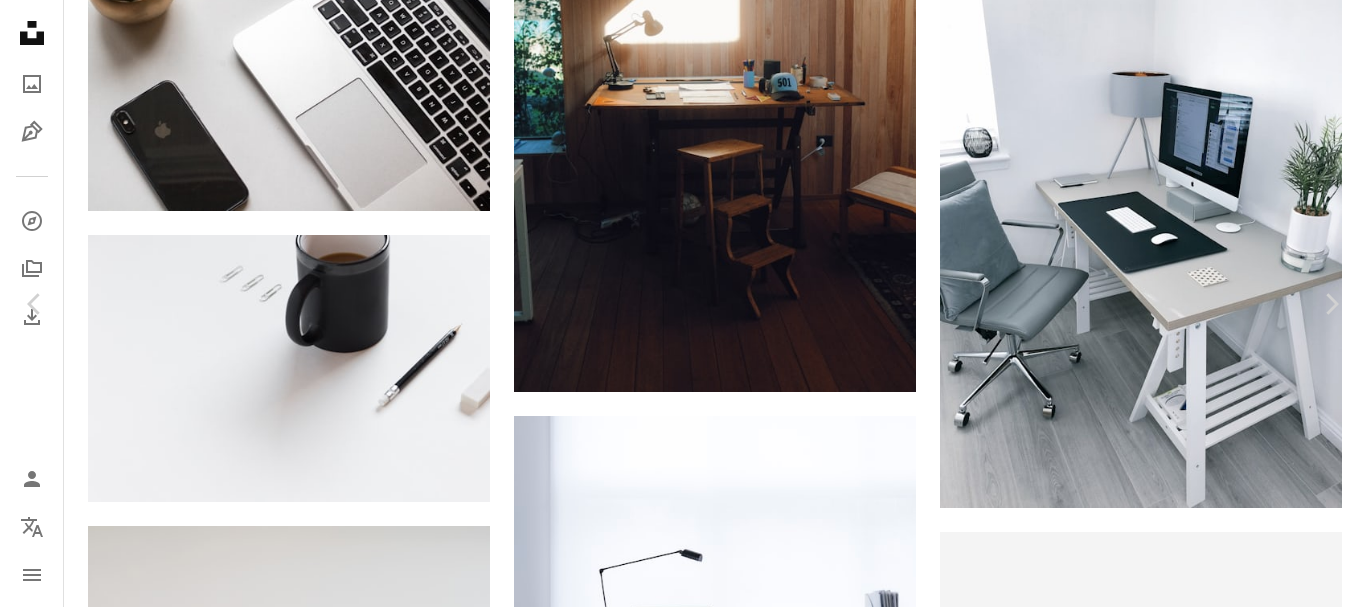 click at bounding box center [676, 5857] 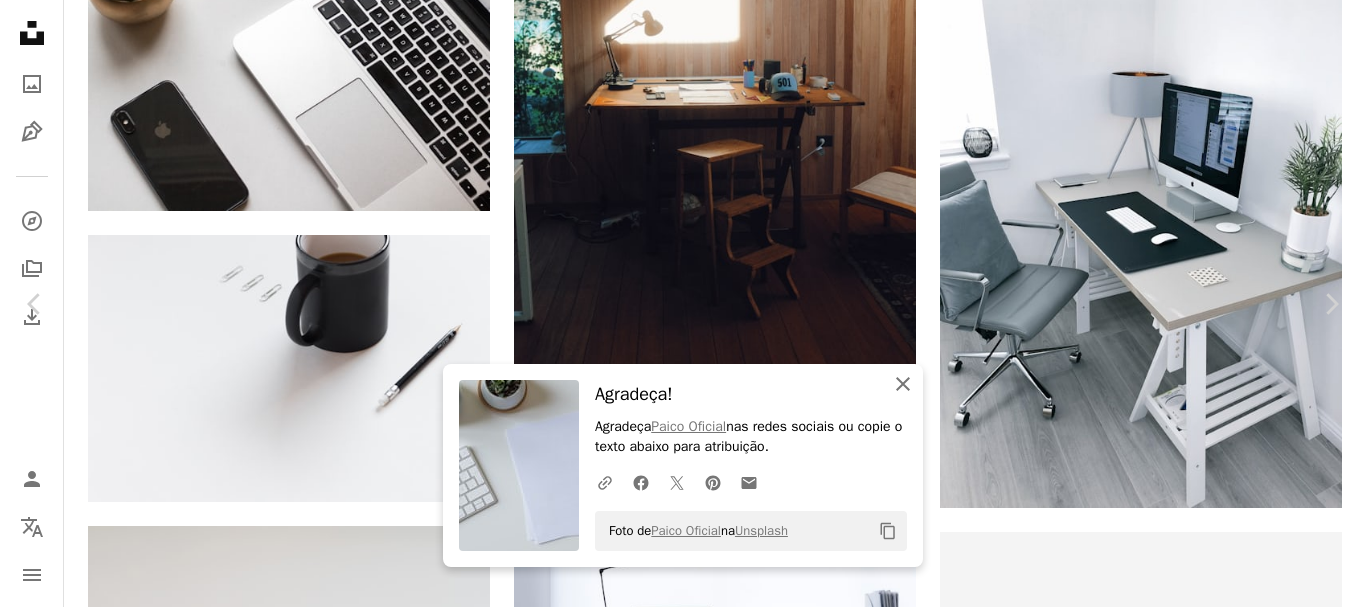 click on "An X shape" 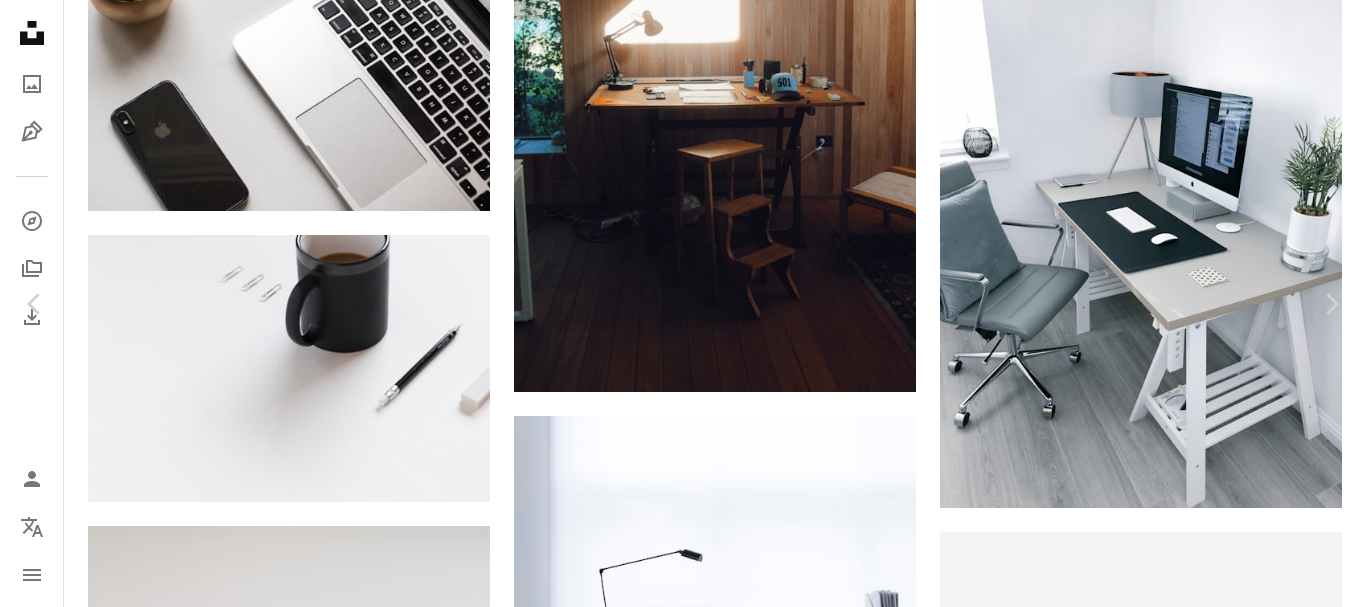 scroll, scrollTop: 16333, scrollLeft: 0, axis: vertical 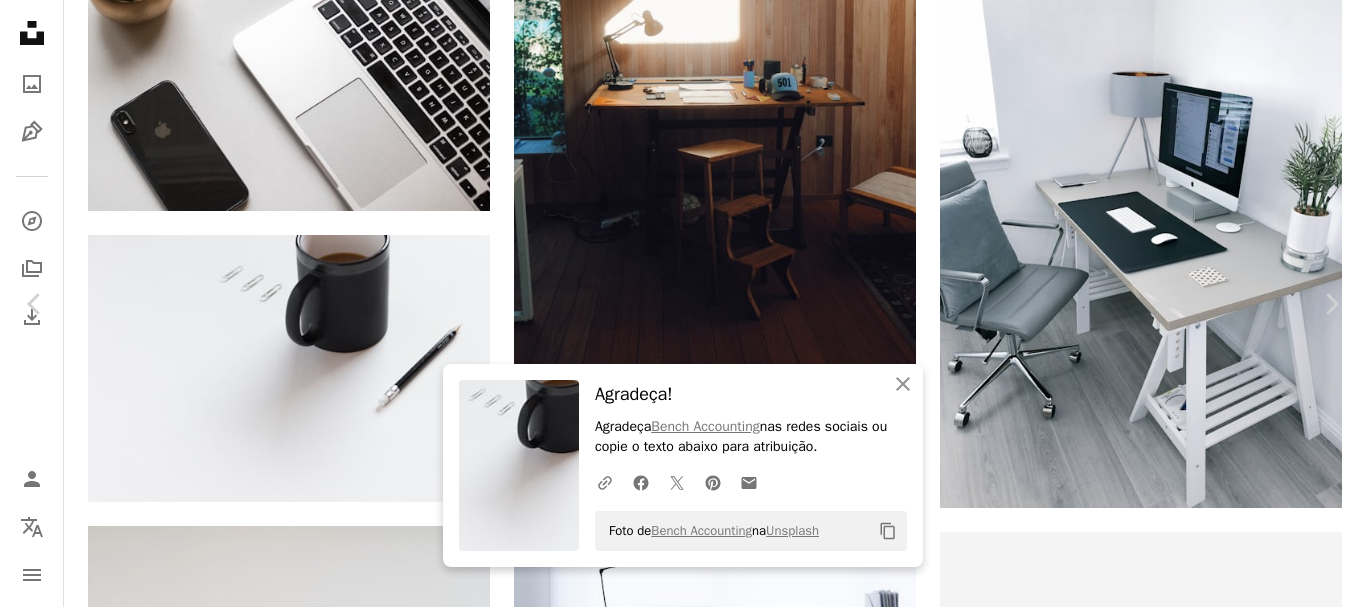click on "A heart A plus sign [FIRST] [LAST] Arrow pointing down Plus sign for Unsplash+ A heart A plus sign [FIRST] [LAST] Available for hire A checkmark inside of a circle Arrow pointing down A heart A plus sign [FIRST] [LAST] Available for hire A checkmark inside of a circle Arrow pointing down A heart A plus sign [FIRST] [LAST] Arrow pointing down Plus sign for Unsplash+ A heart A plus sign [FIRST] [LAST] Para  Unsplash+ A lock   Baixar A heart A plus sign [FIRST] [LAST] Para  Unsplash+ A lock   Baixar A heart A plus sign [FIRST] [LAST] Para  Unsplash+ A lock   Baixar A heart A plus sign [FIRST] [LAST]" at bounding box center (675, -840) 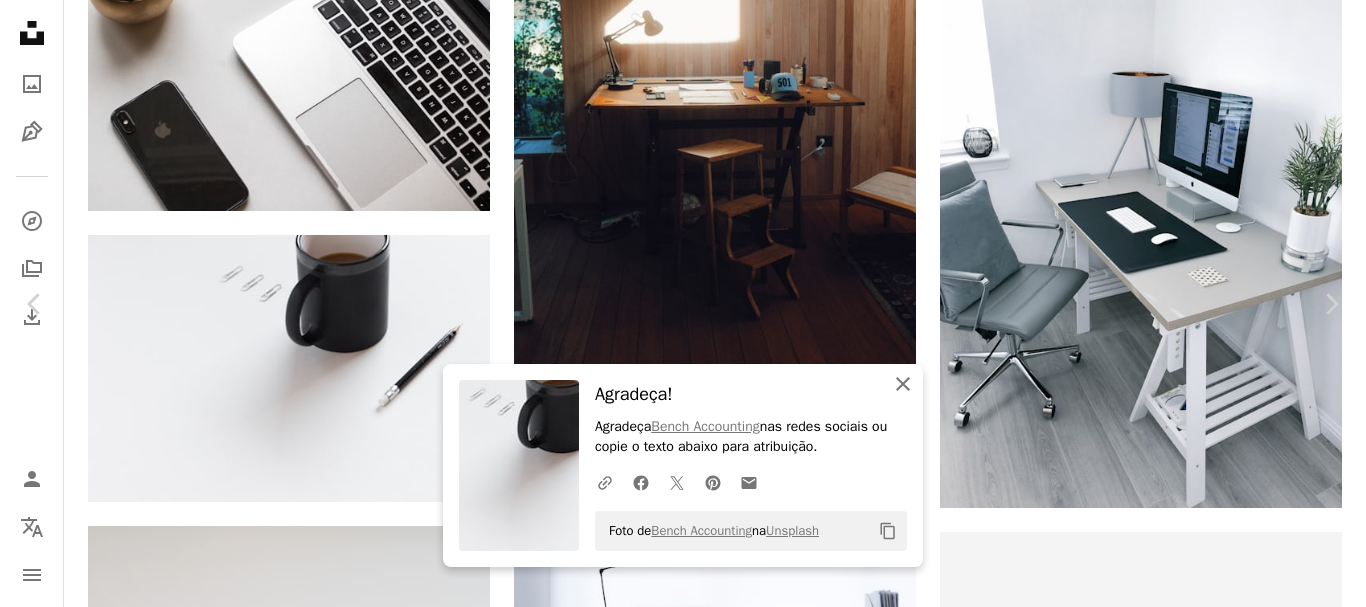 click on "An X shape" 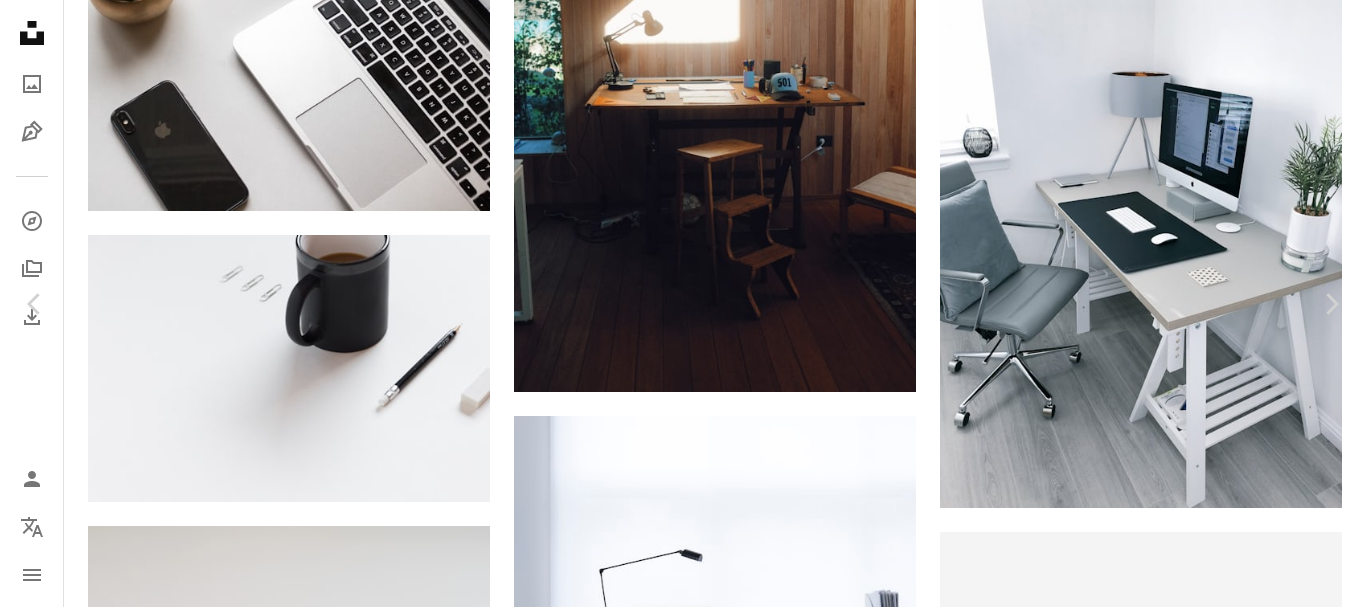 scroll, scrollTop: 18133, scrollLeft: 0, axis: vertical 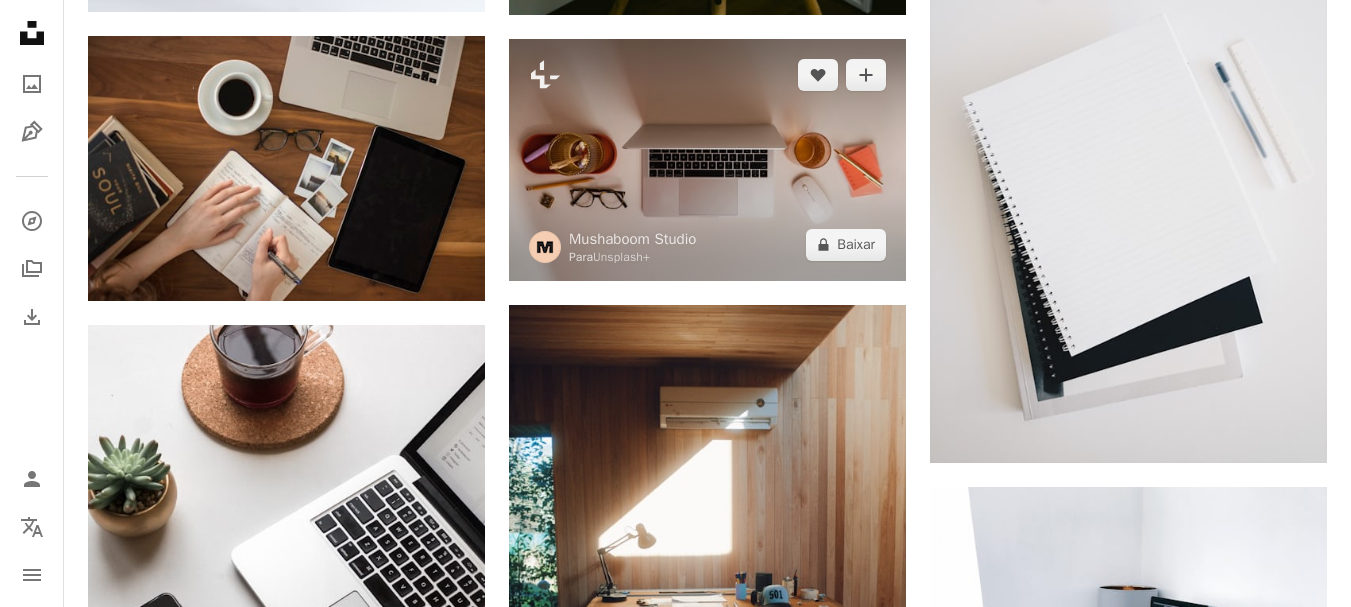 click at bounding box center [707, 159] 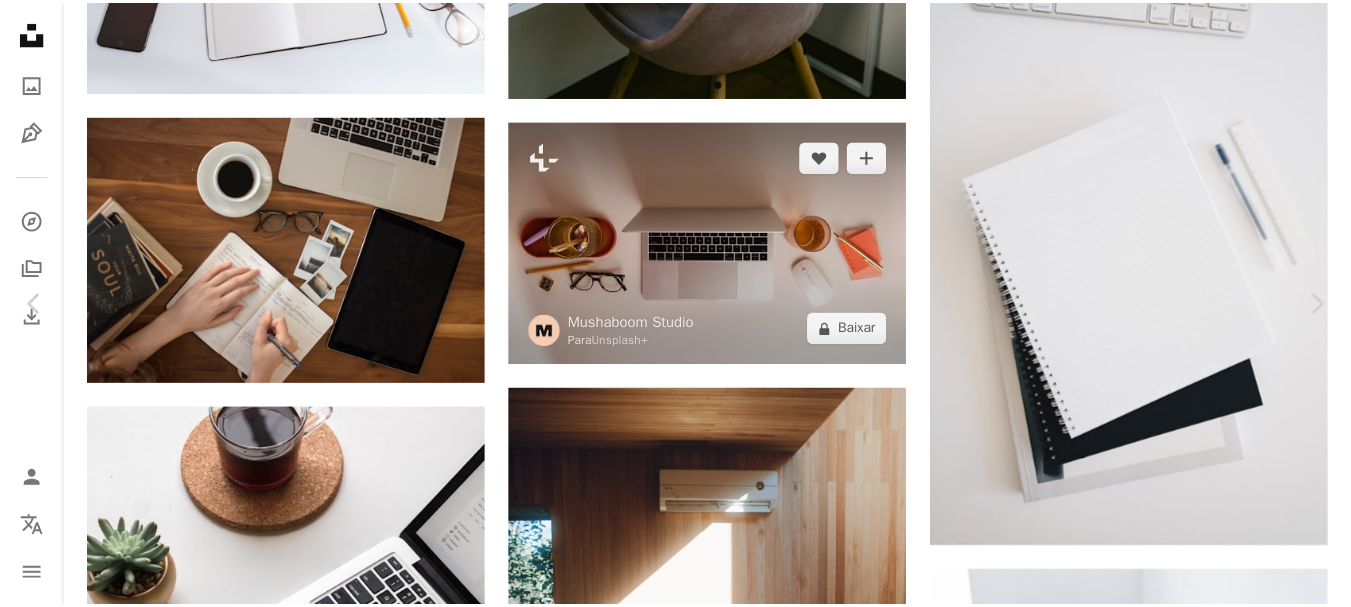 scroll, scrollTop: 300, scrollLeft: 0, axis: vertical 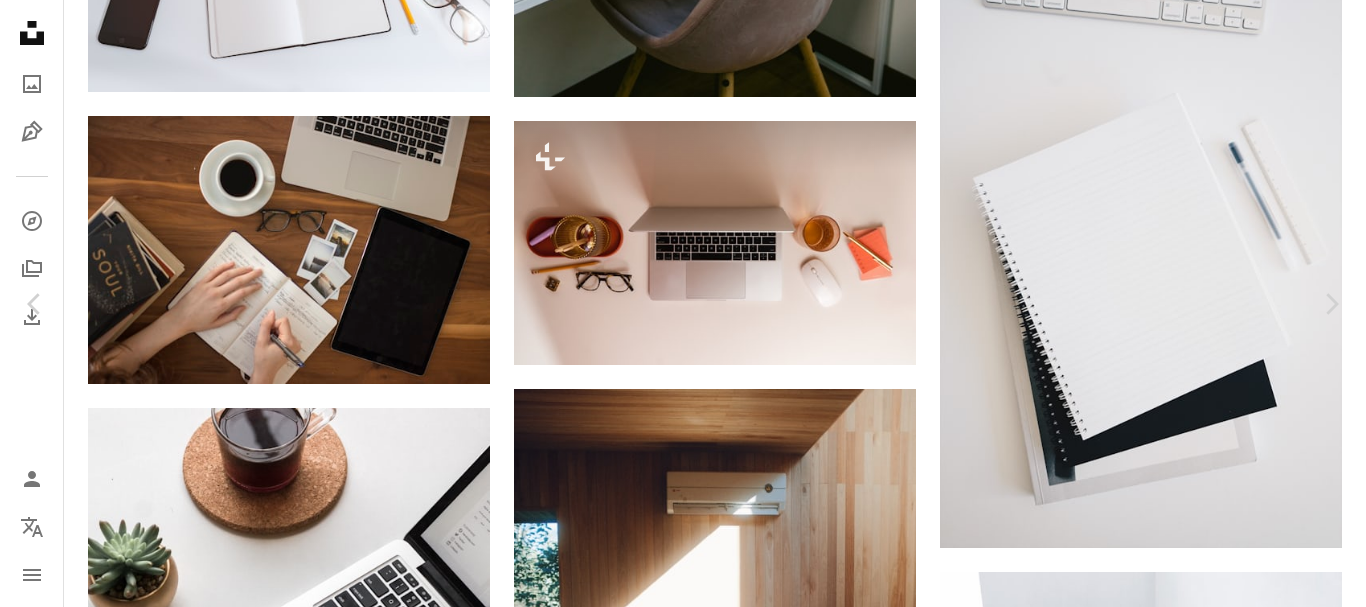 click on "An X shape" at bounding box center [20, 20] 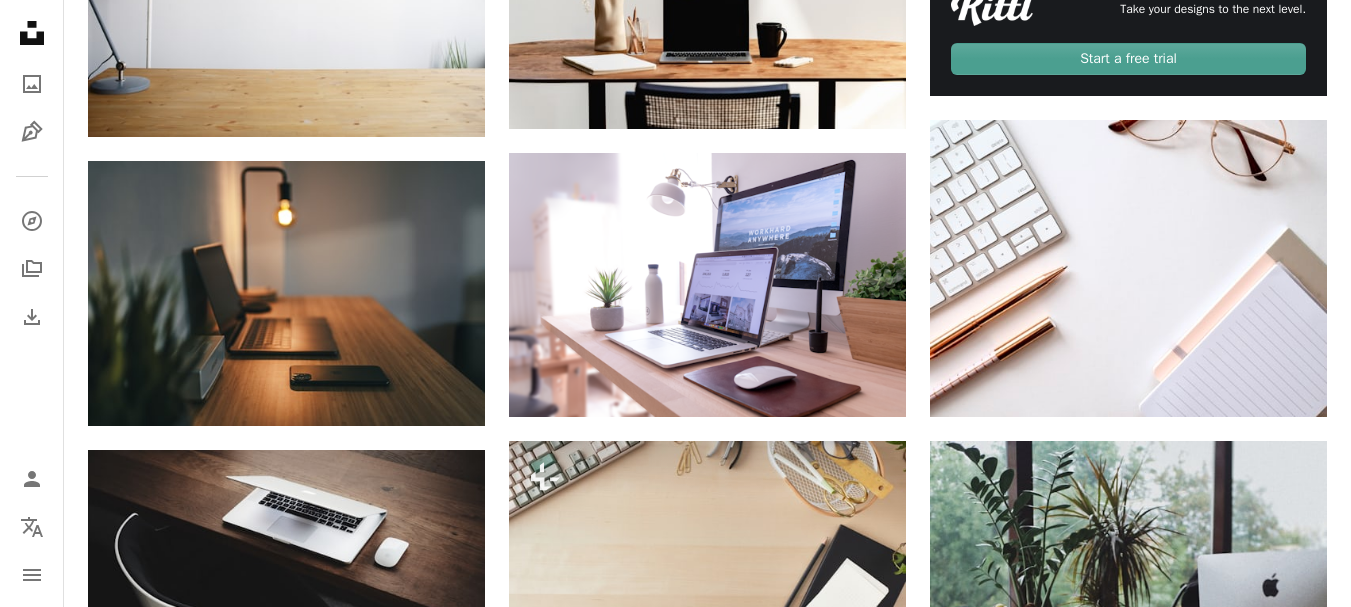 scroll, scrollTop: 0, scrollLeft: 0, axis: both 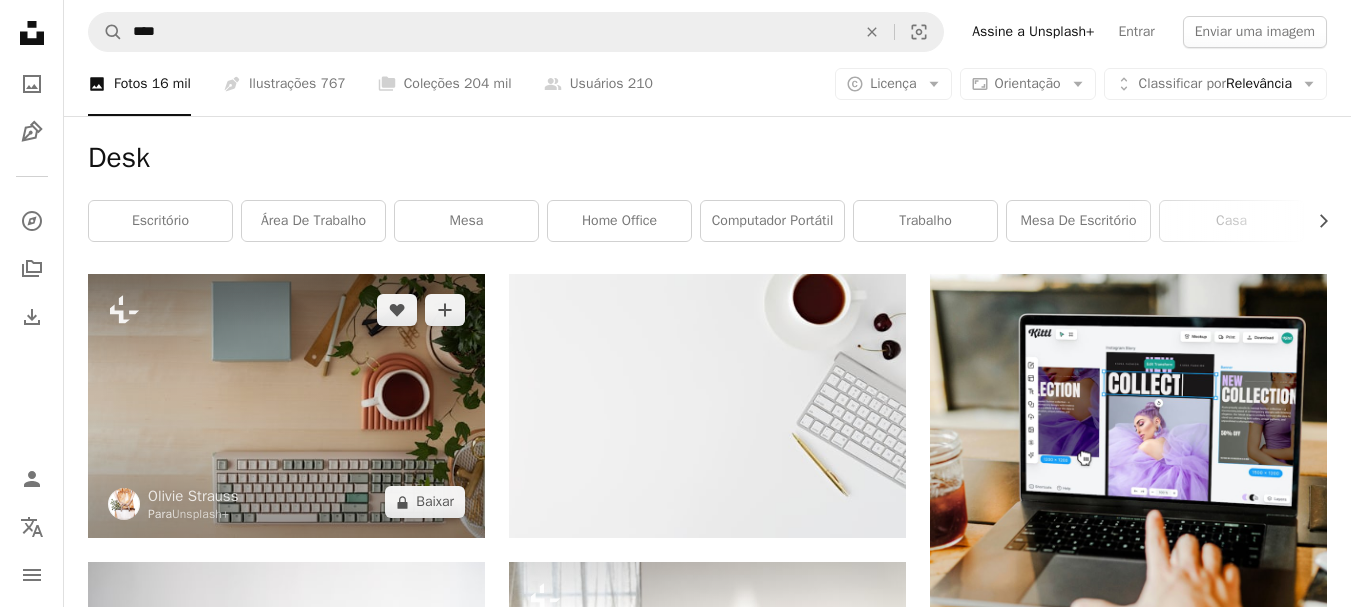 click at bounding box center [286, 406] 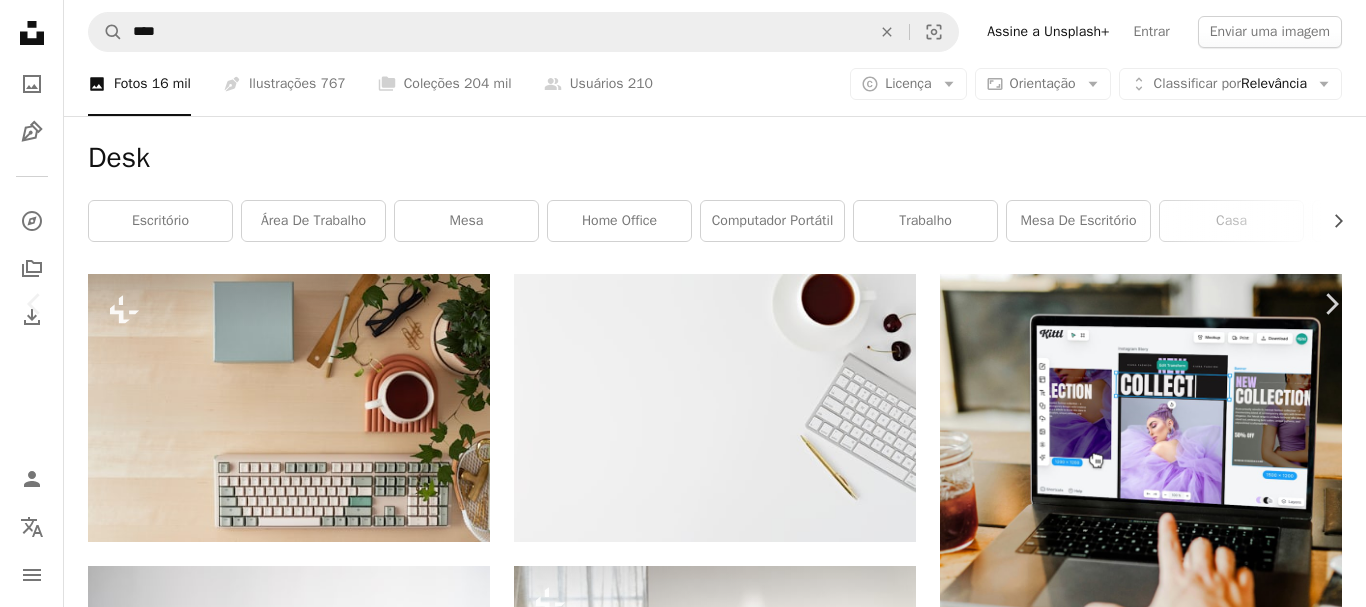 click on "An X shape" at bounding box center [20, 20] 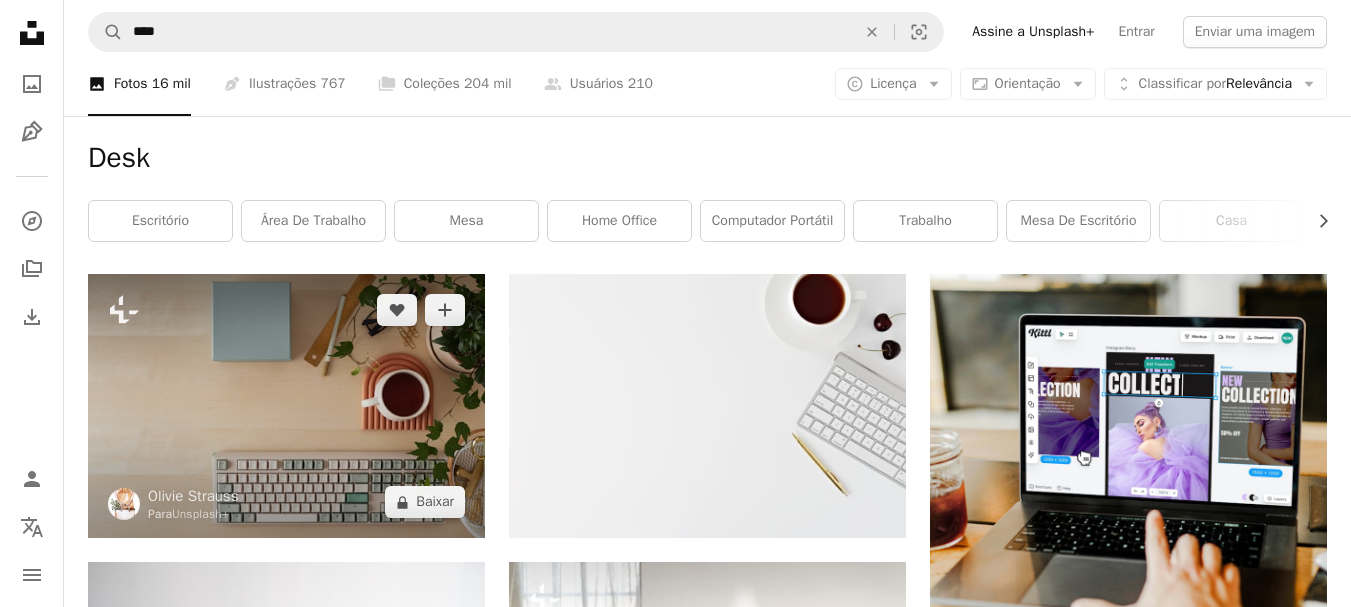 click at bounding box center (286, 406) 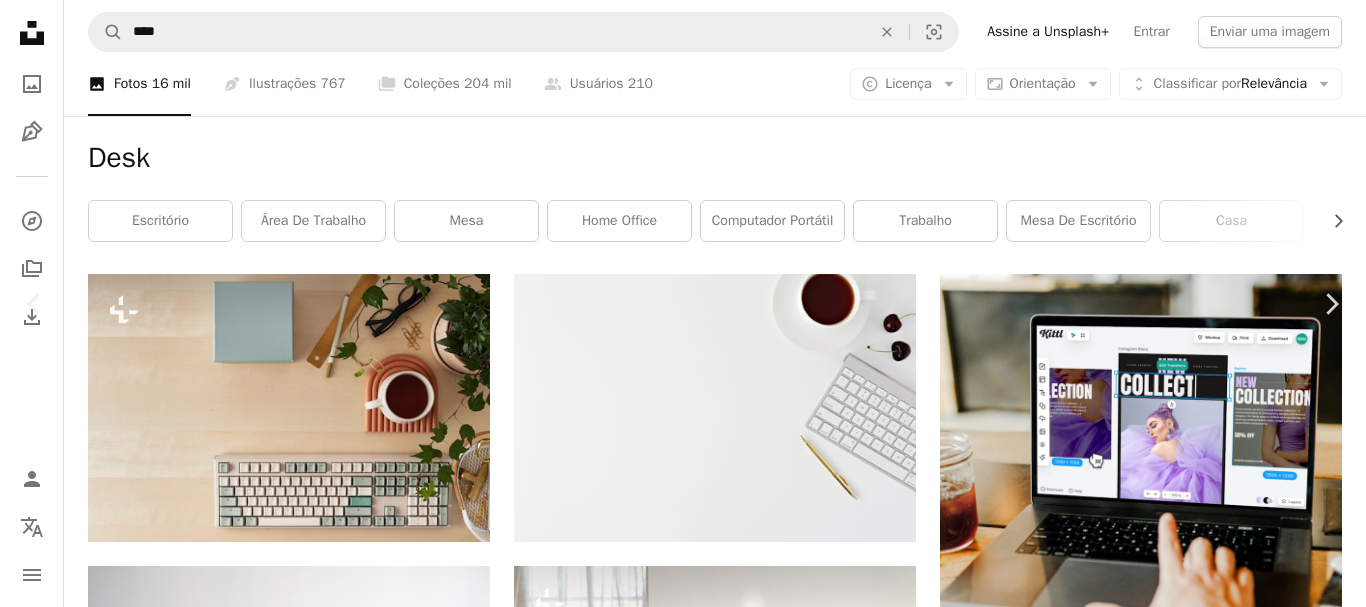click on "An X shape" at bounding box center (20, 20) 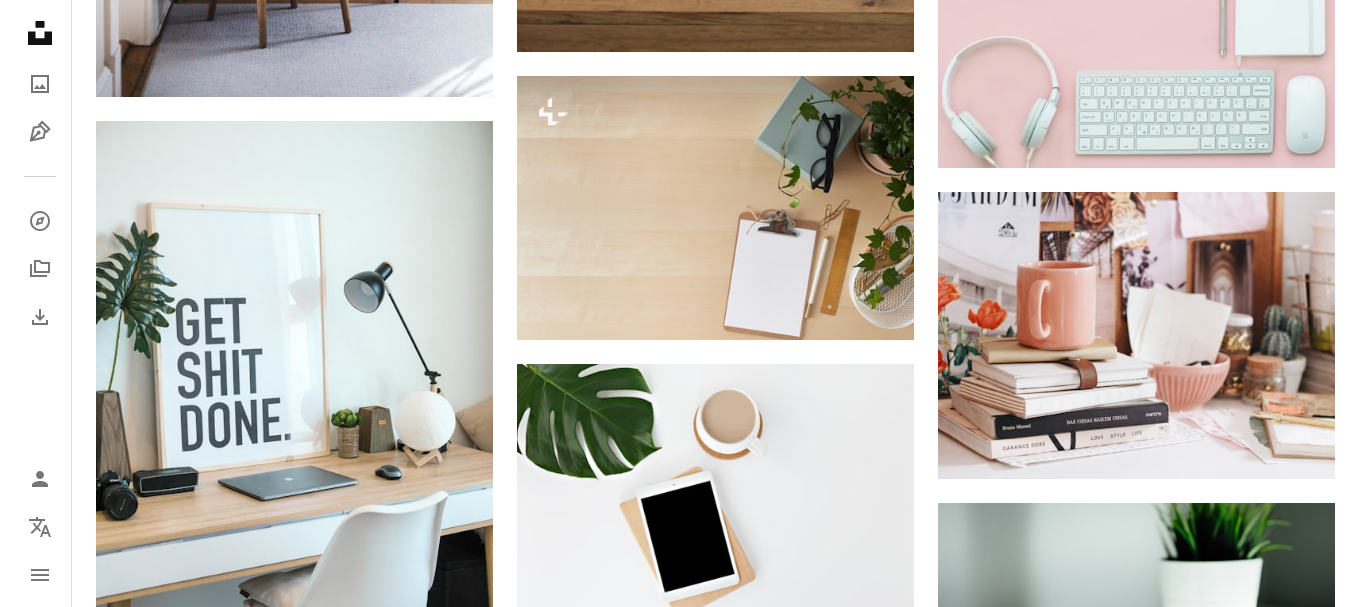 scroll, scrollTop: 3500, scrollLeft: 0, axis: vertical 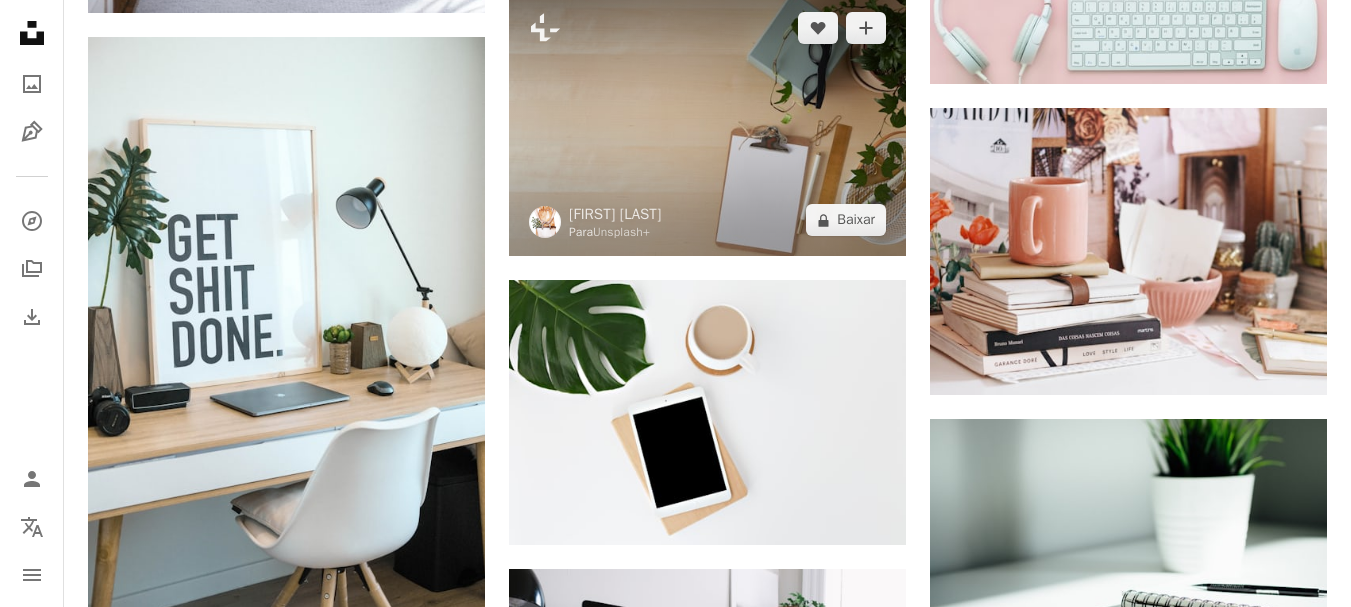 click at bounding box center (707, 124) 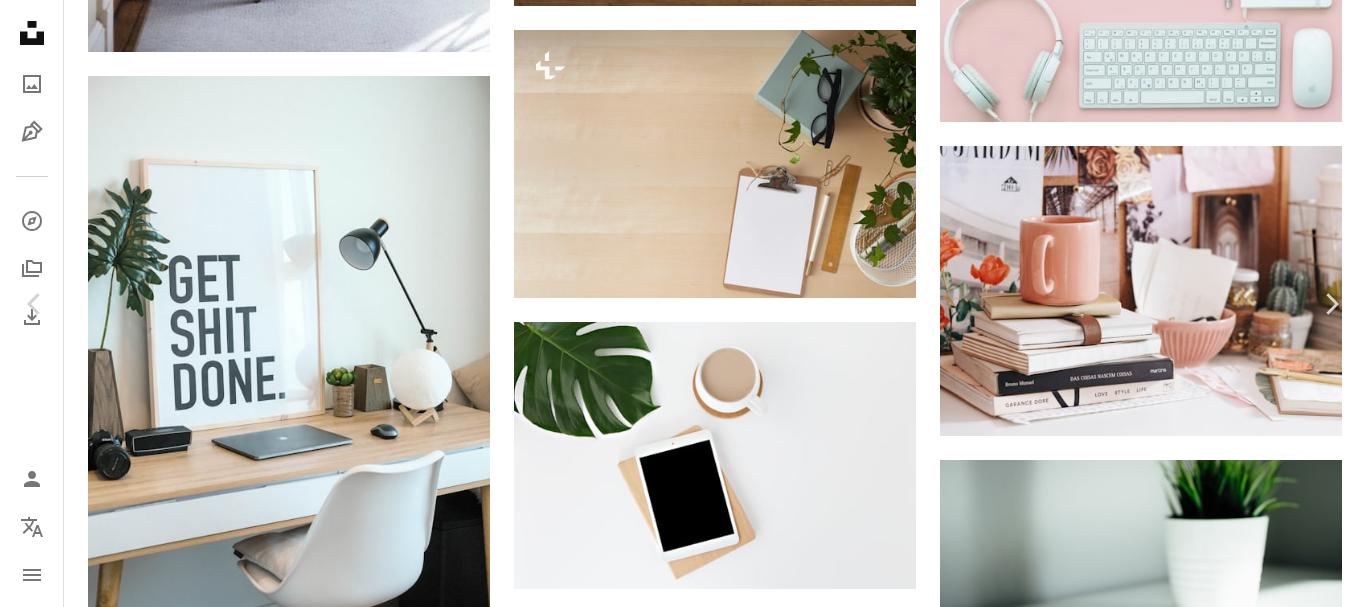 click at bounding box center (676, 15092) 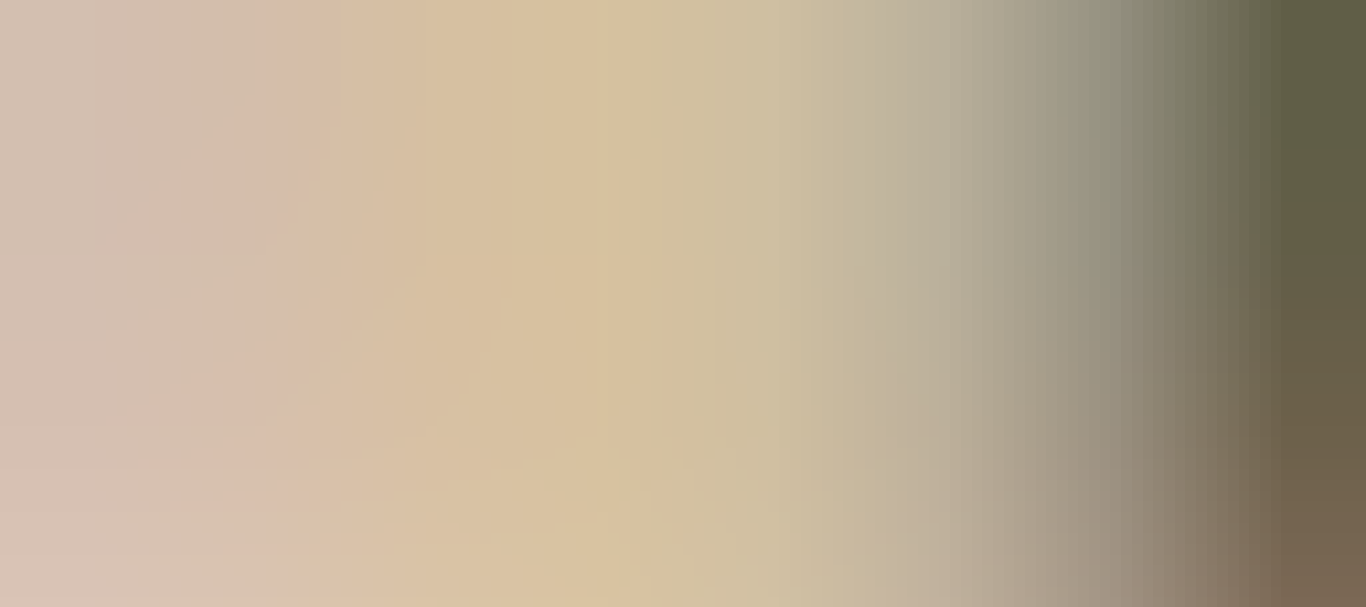 scroll, scrollTop: 143, scrollLeft: 0, axis: vertical 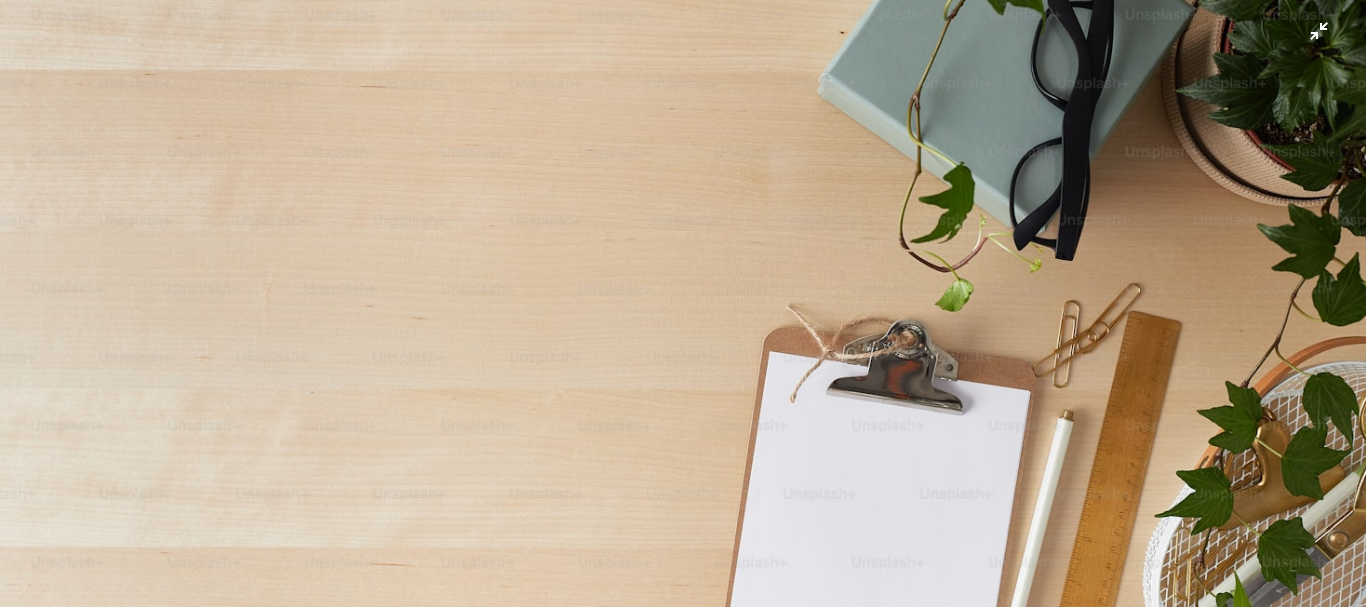 click at bounding box center [683, 312] 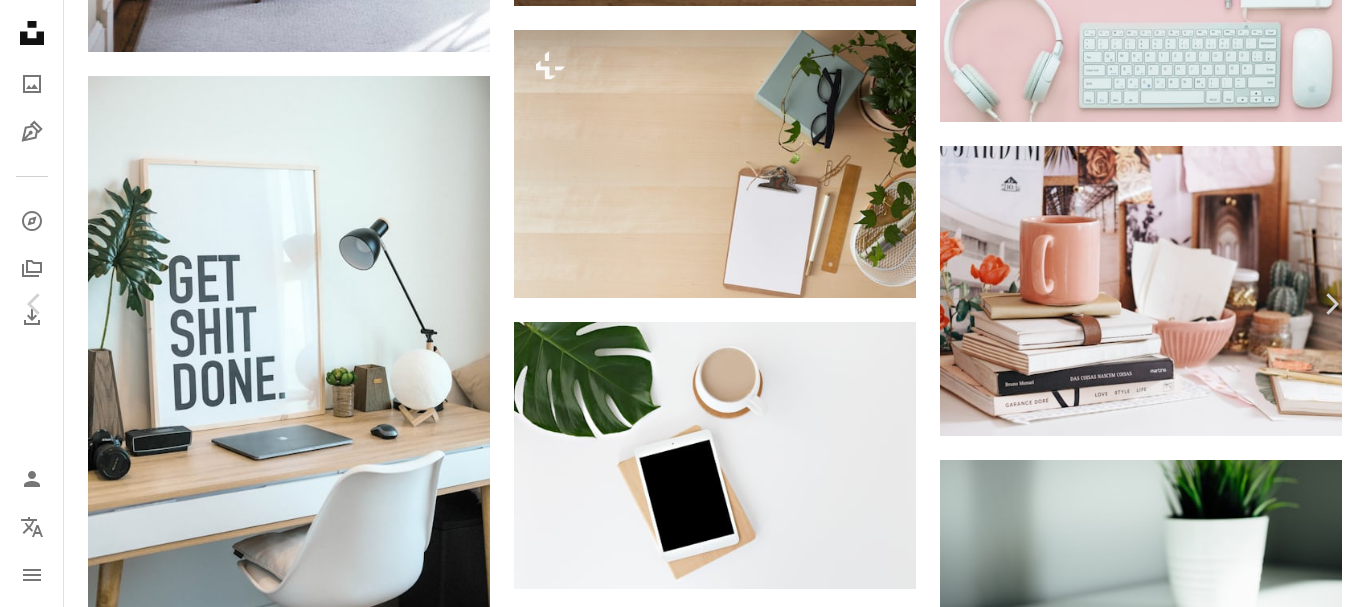 scroll, scrollTop: 0, scrollLeft: 0, axis: both 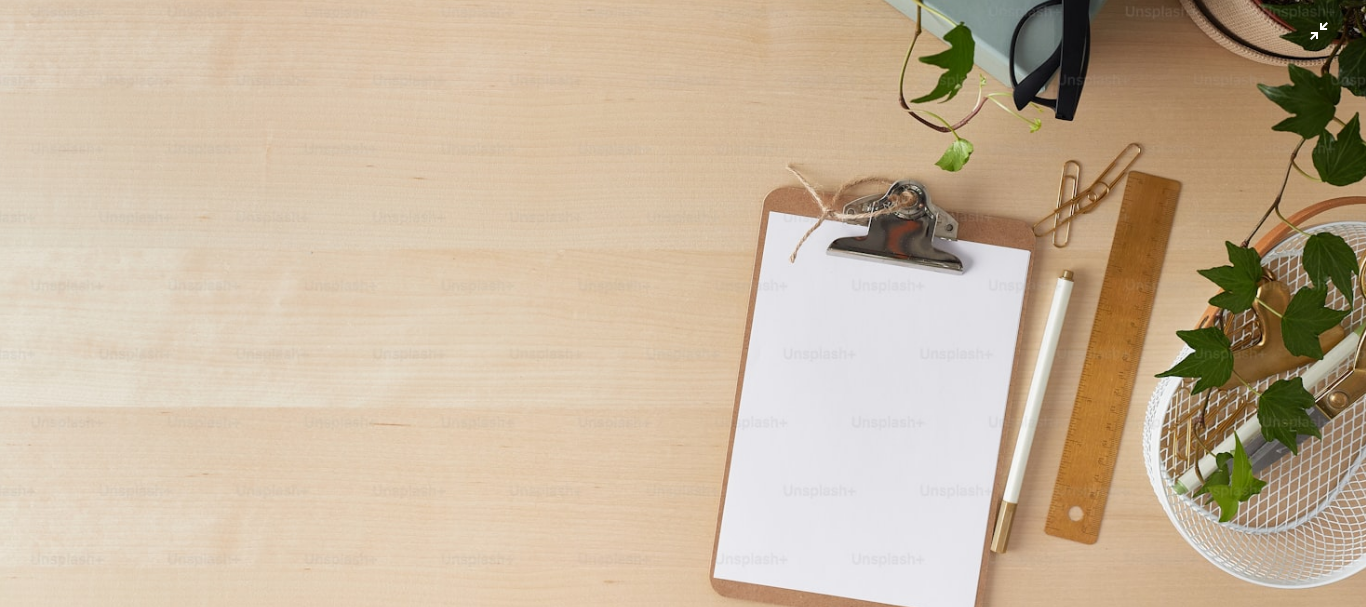click at bounding box center [683, 172] 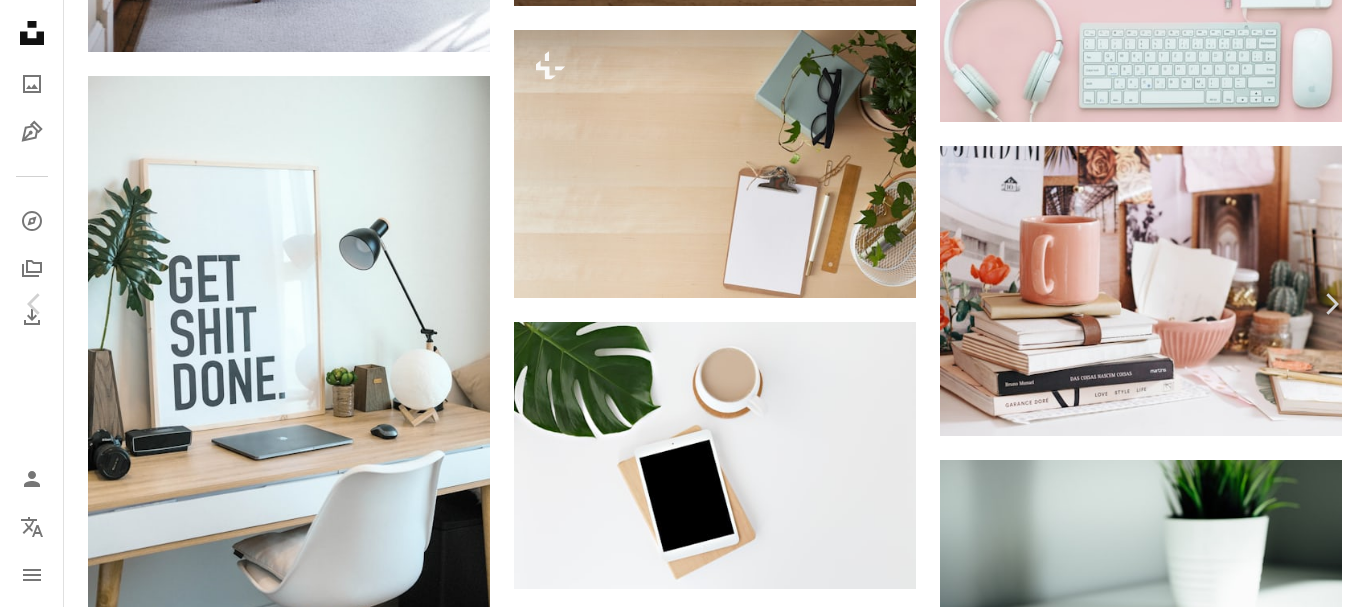 scroll, scrollTop: 61, scrollLeft: 0, axis: vertical 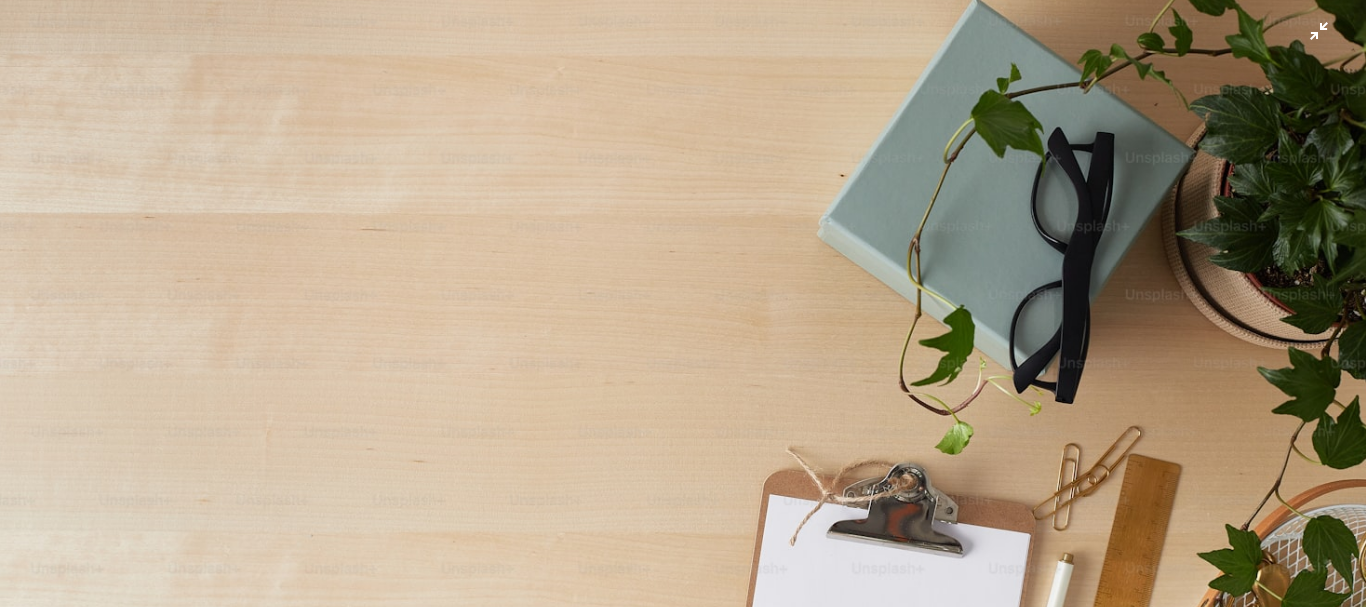click at bounding box center (683, 455) 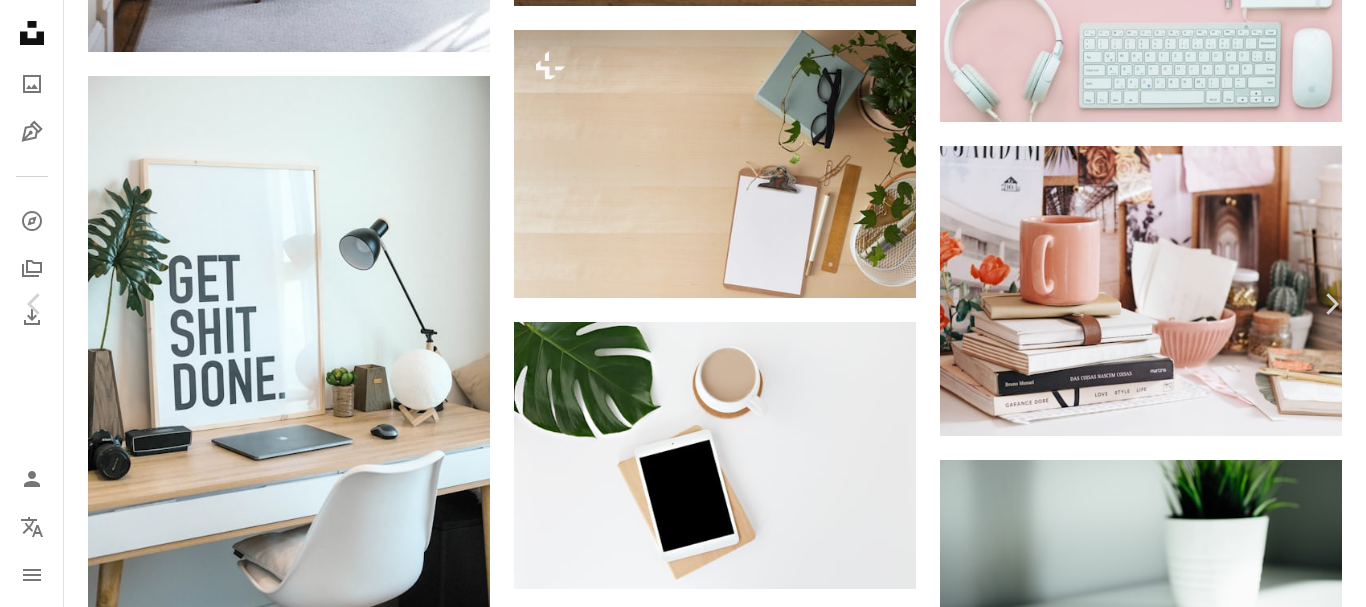 click on "An X shape" at bounding box center [20, 20] 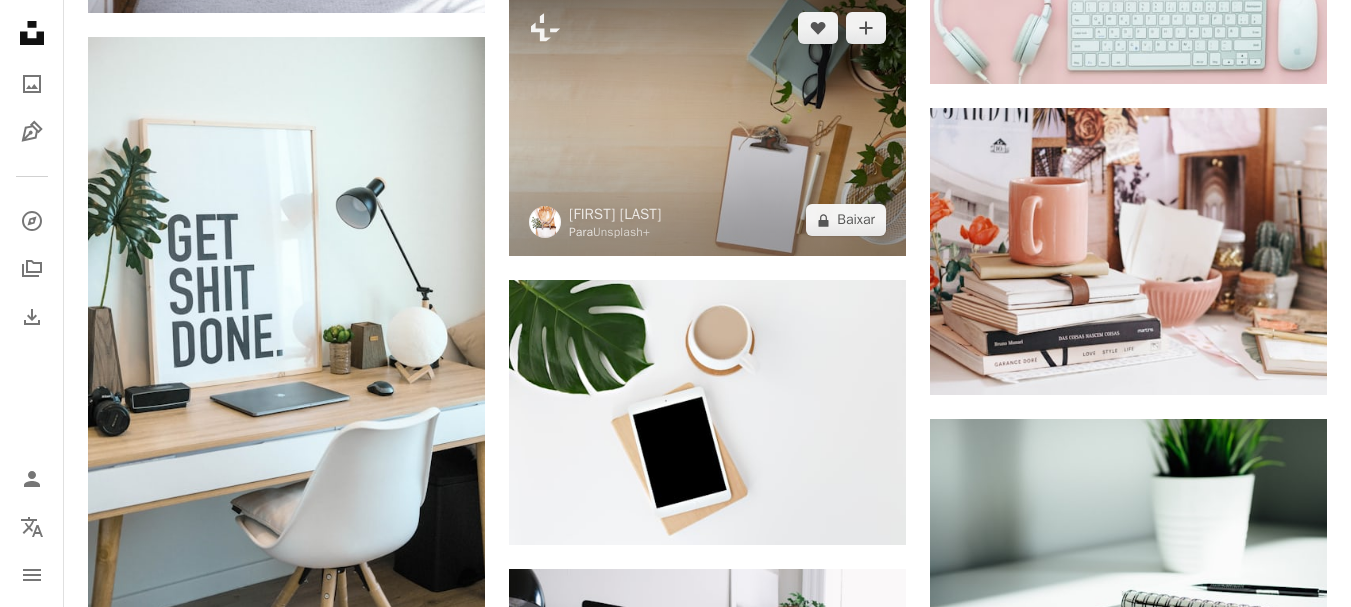 click at bounding box center [707, 124] 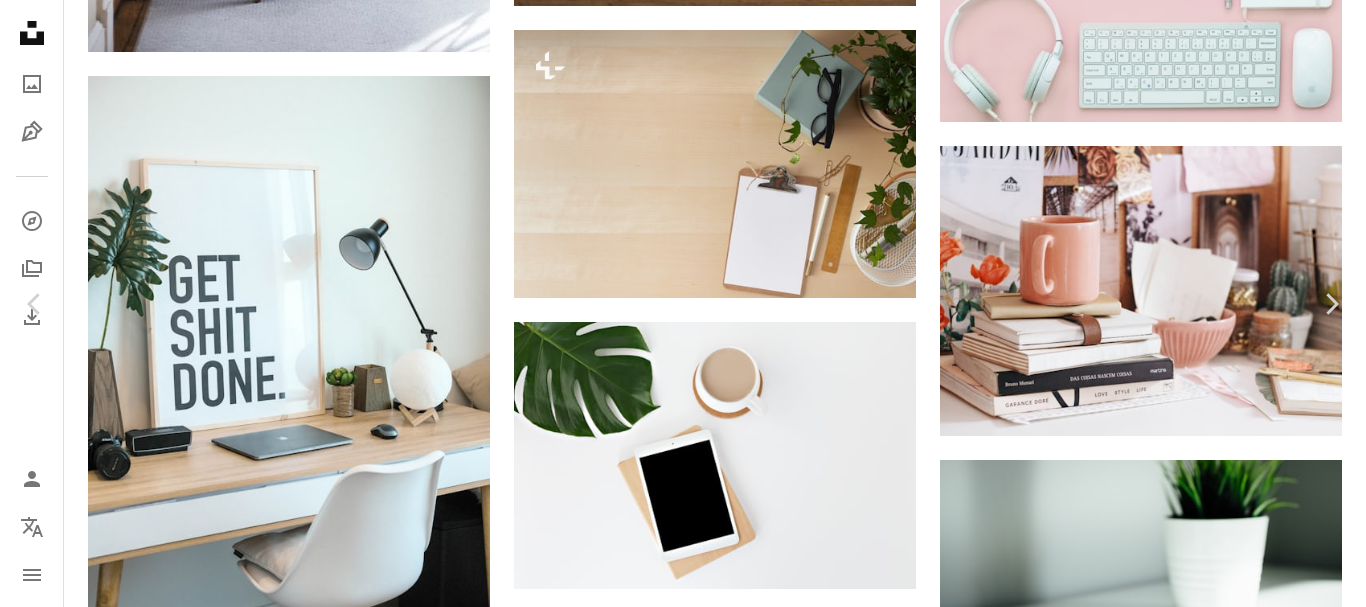 scroll, scrollTop: 4809, scrollLeft: 0, axis: vertical 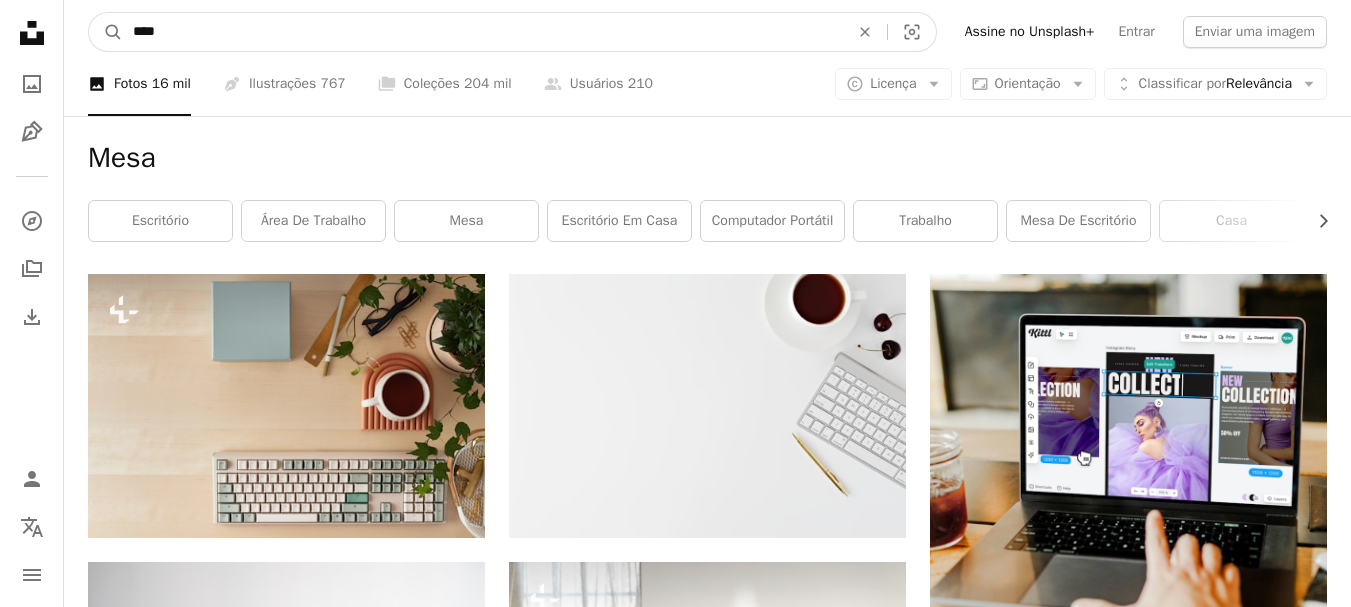 click on "****" at bounding box center [483, 32] 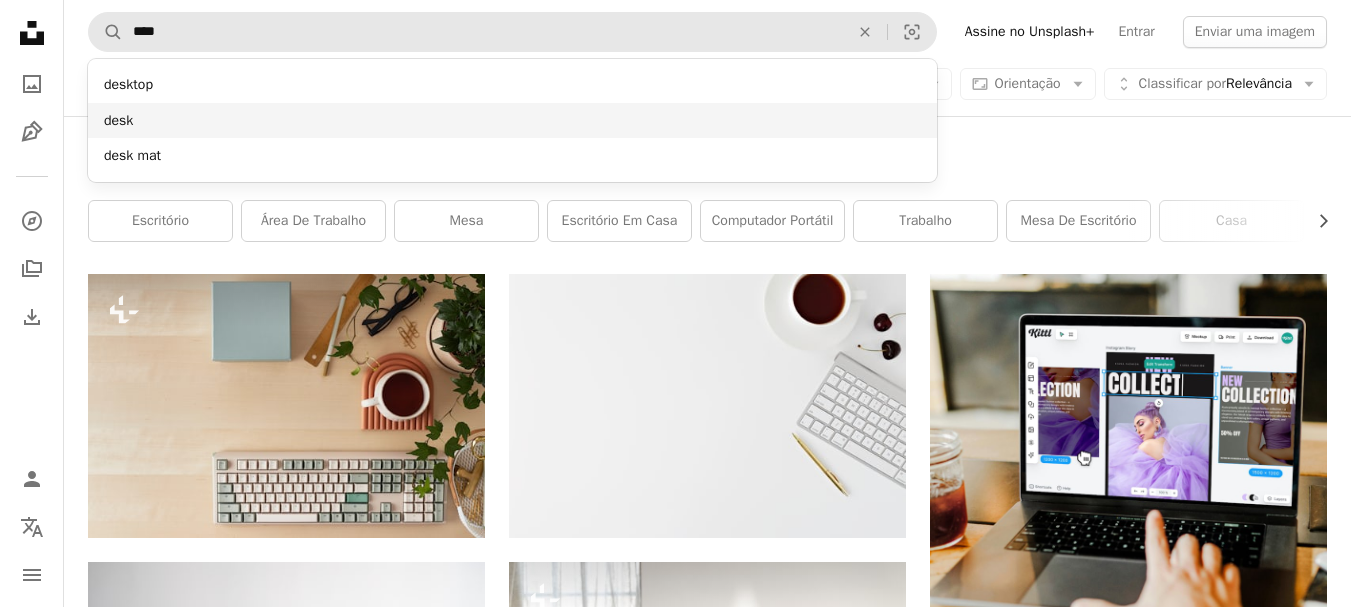 click on "desk" at bounding box center [512, 121] 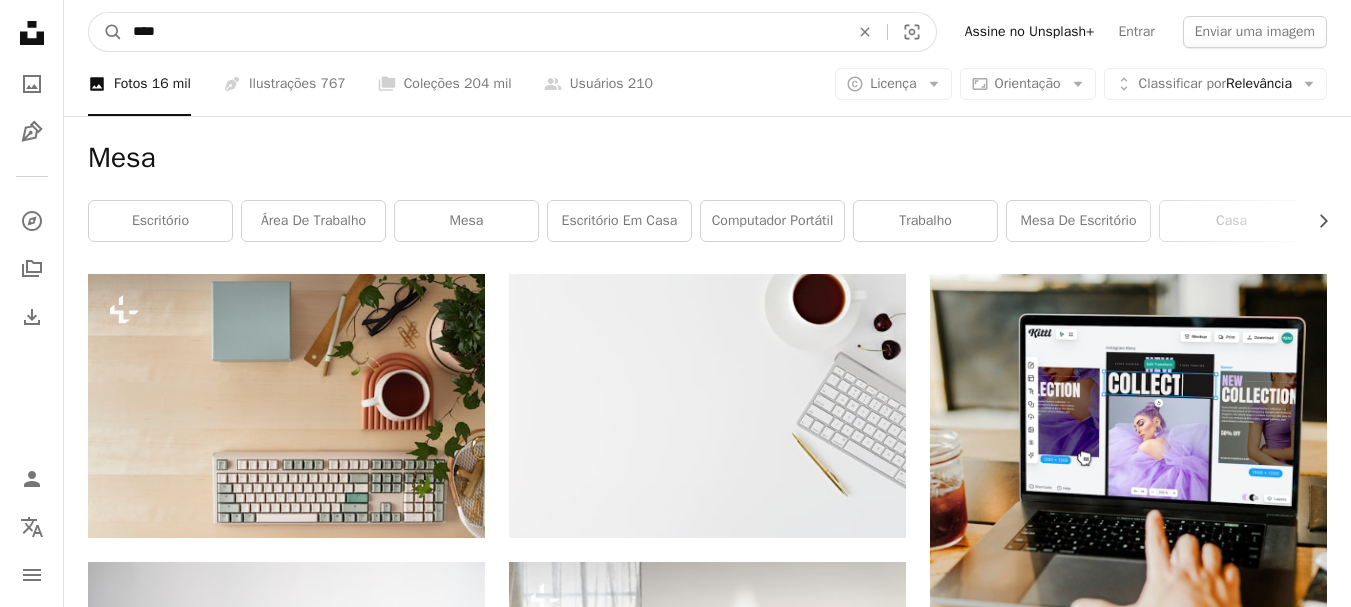 click on "****" at bounding box center [483, 32] 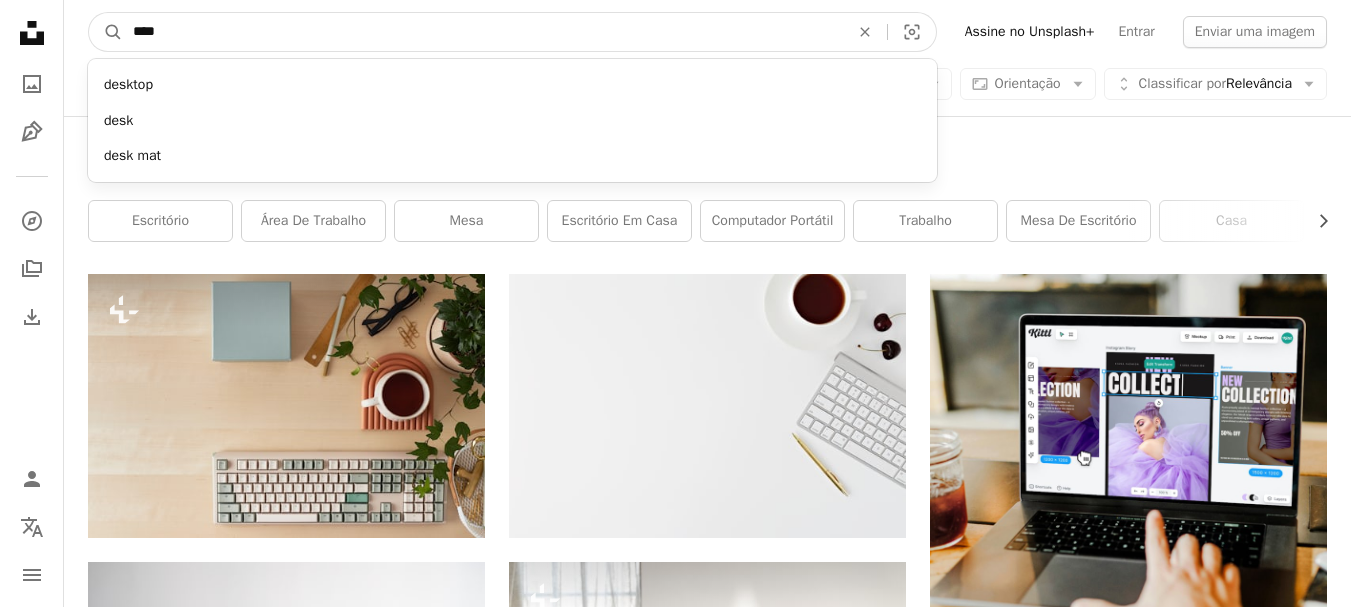 click on "A magnifying glass" at bounding box center [106, 32] 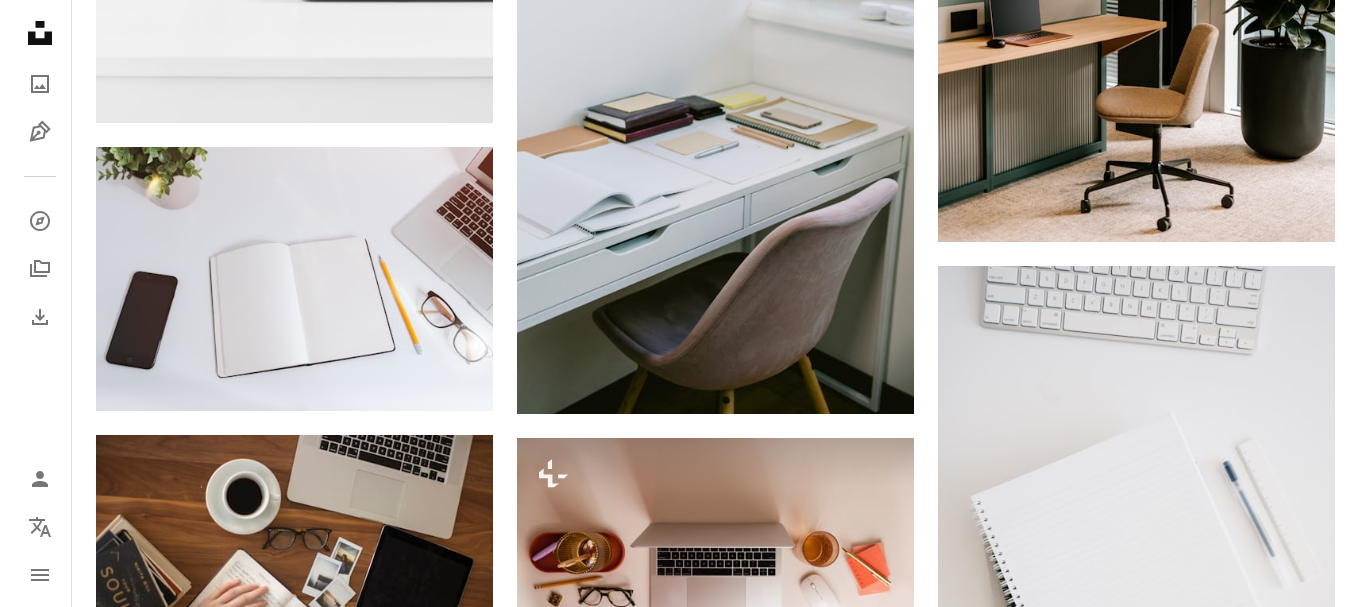 scroll, scrollTop: 6700, scrollLeft: 0, axis: vertical 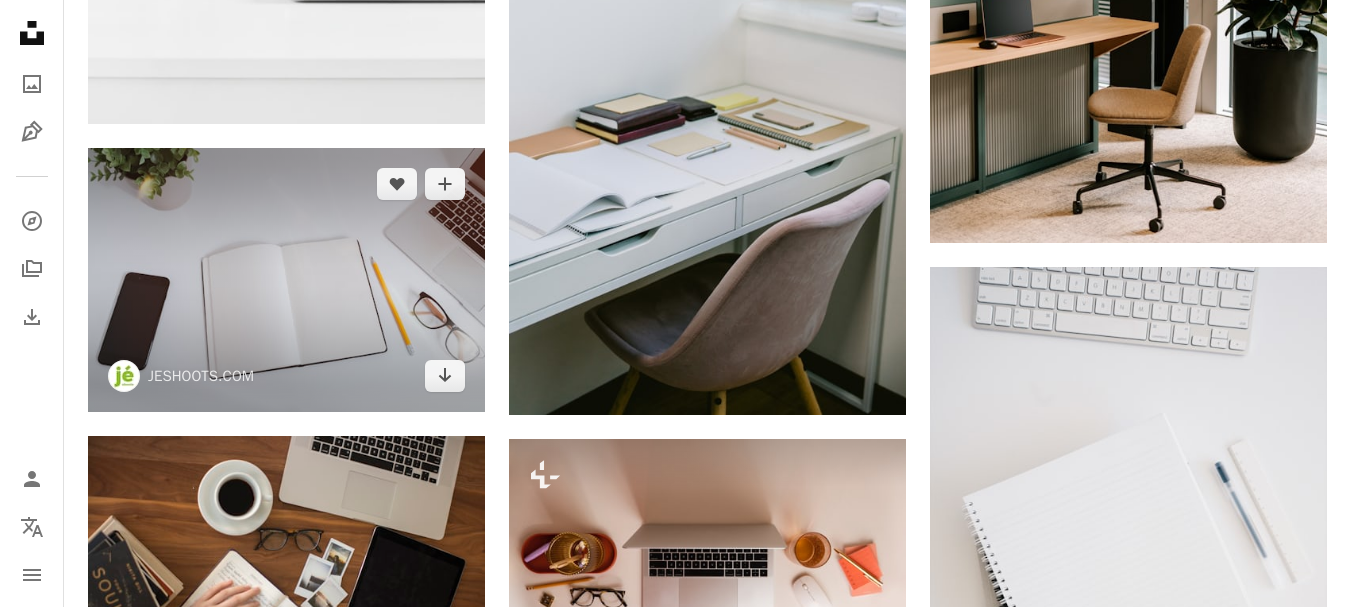 click at bounding box center [286, 280] 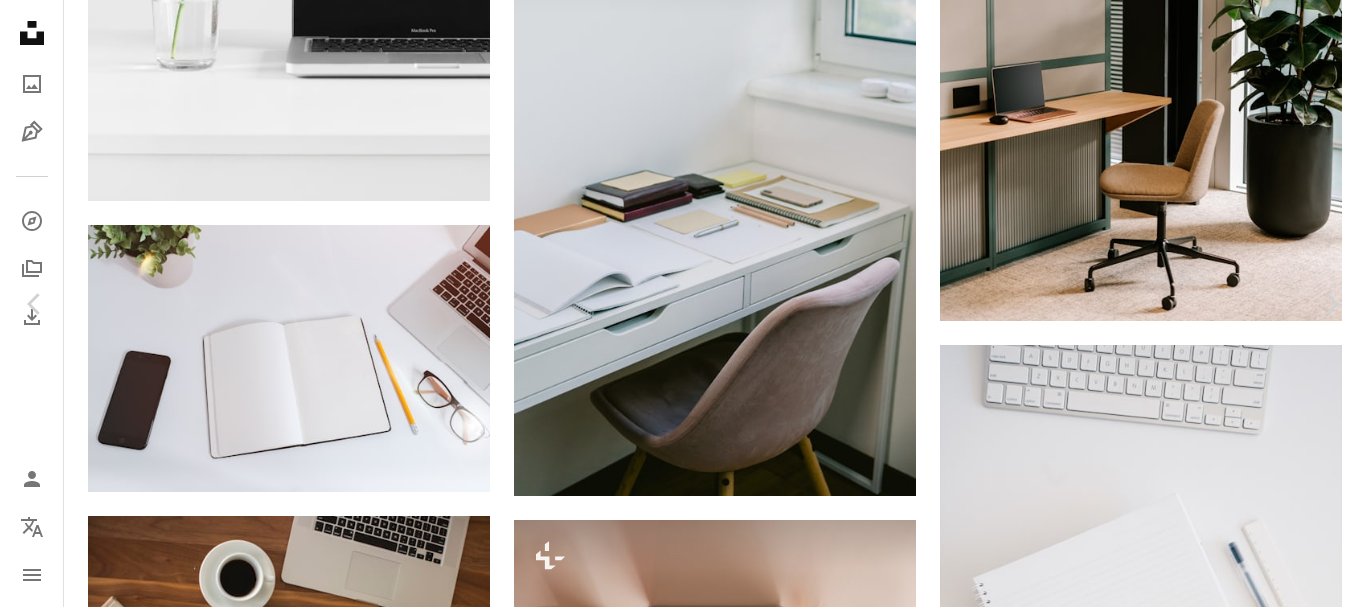 scroll, scrollTop: 7658, scrollLeft: 0, axis: vertical 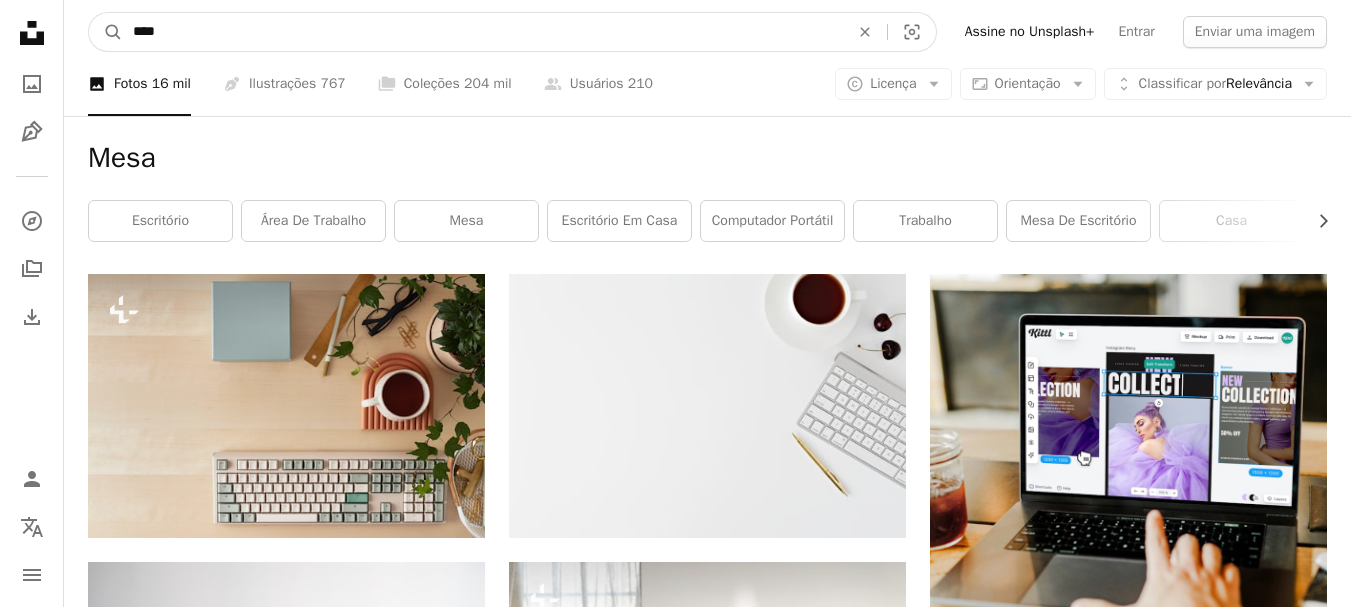 click on "****" at bounding box center [483, 32] 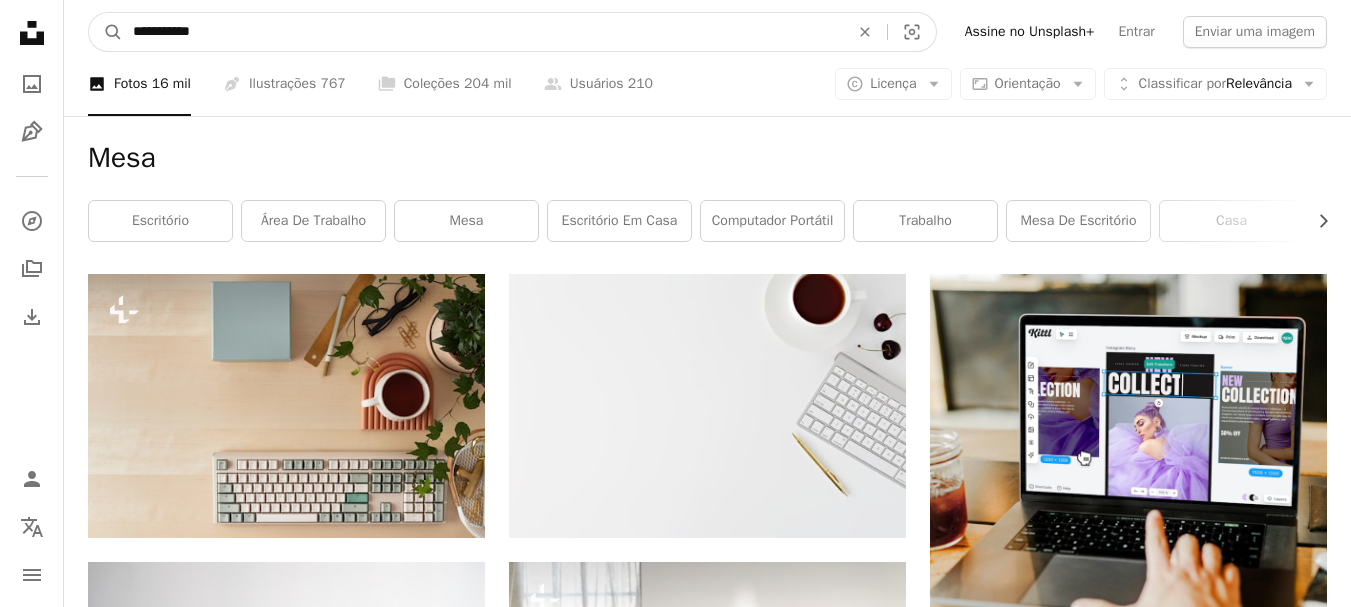 type on "**********" 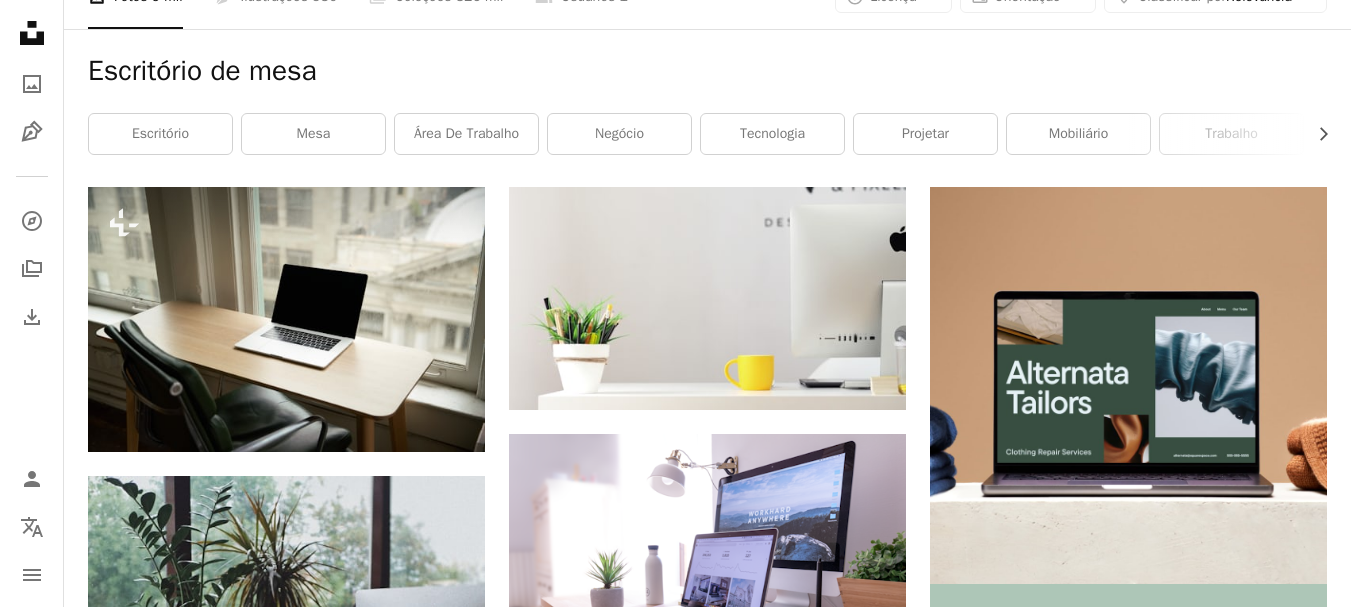 scroll, scrollTop: 0, scrollLeft: 0, axis: both 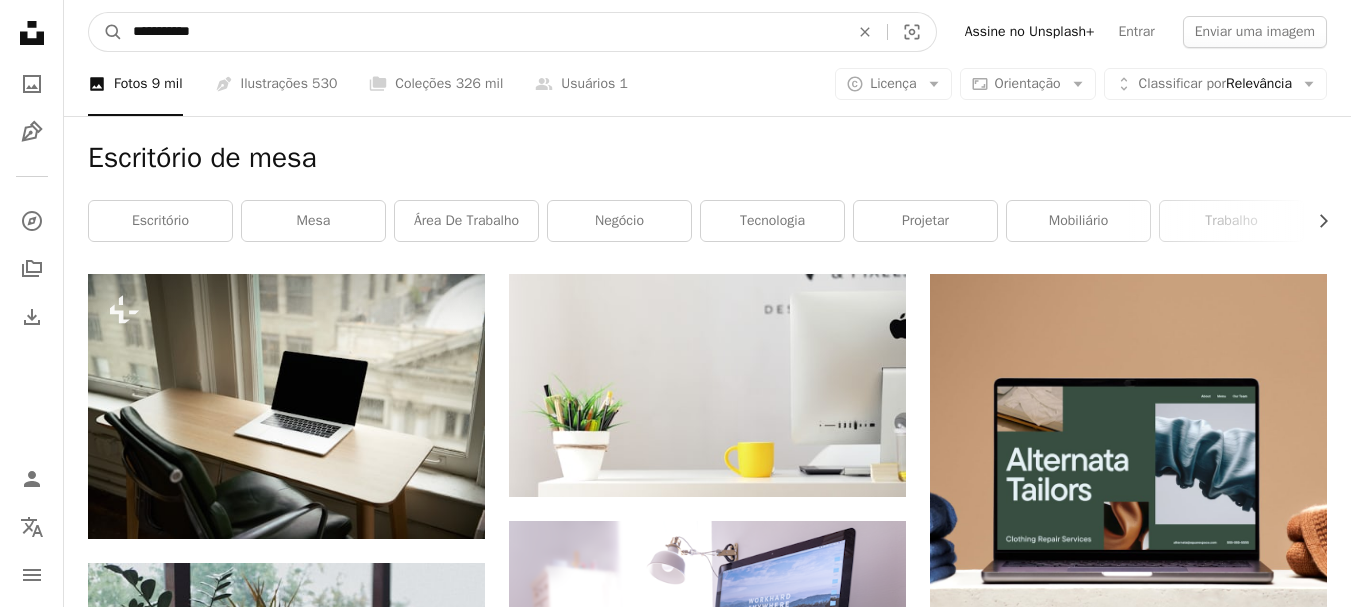 click on "**********" at bounding box center (483, 32) 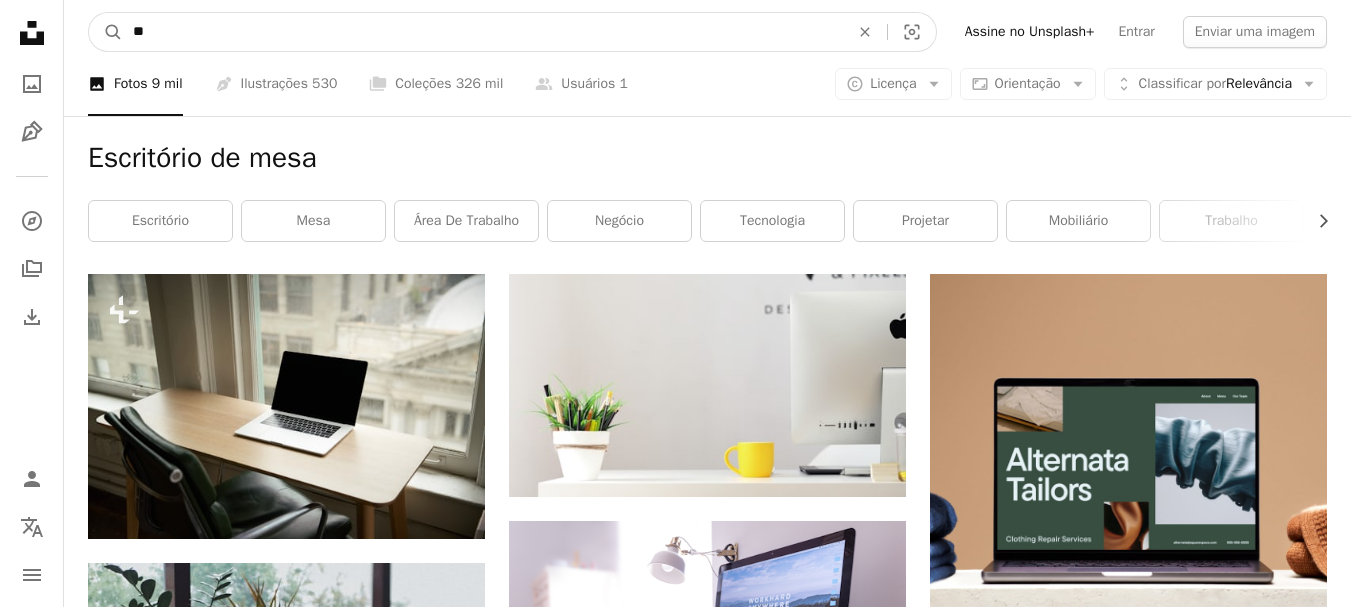 type on "*" 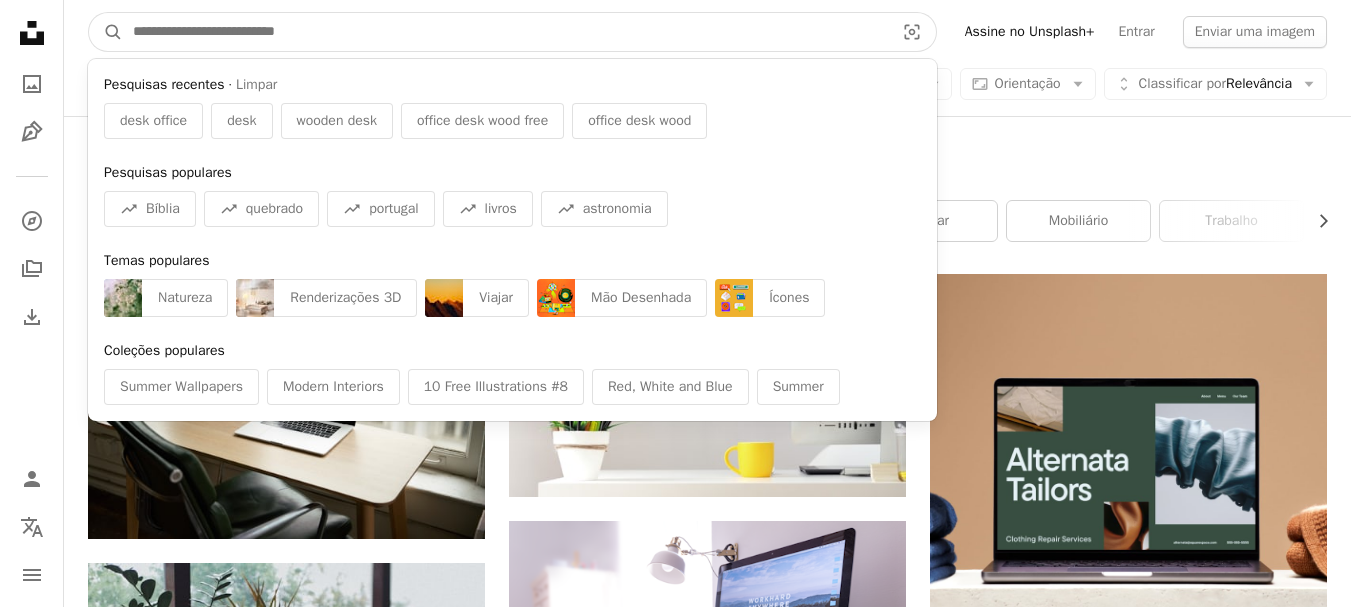 paste on "**********" 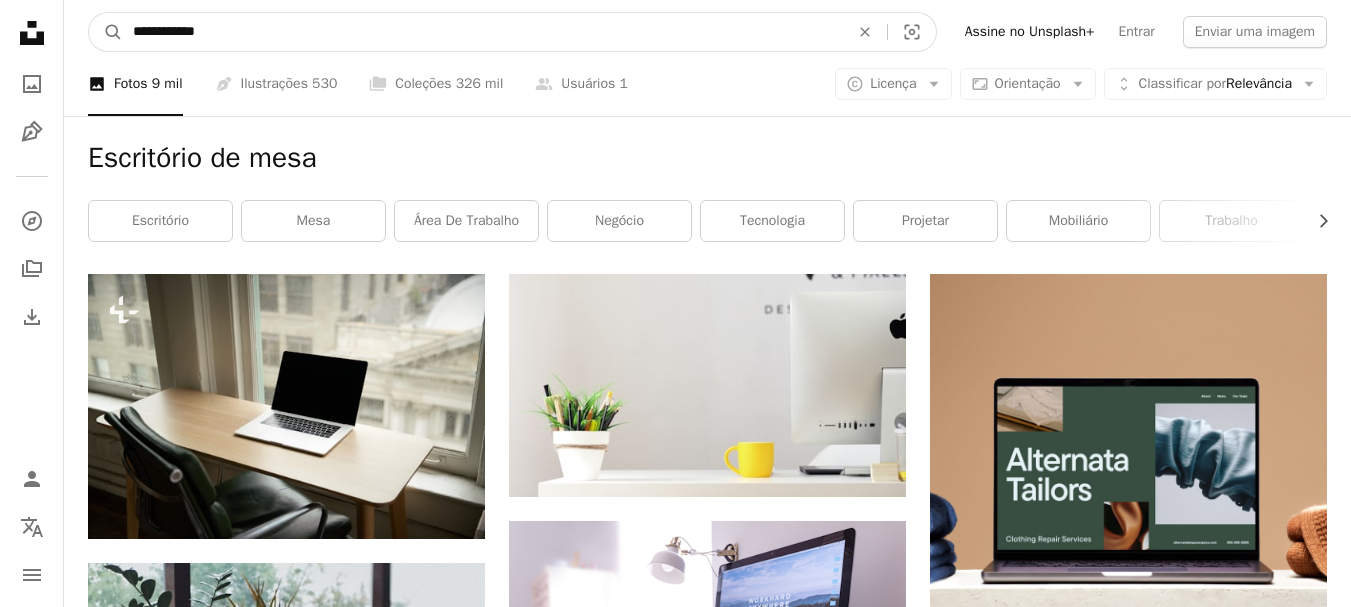 type on "**********" 